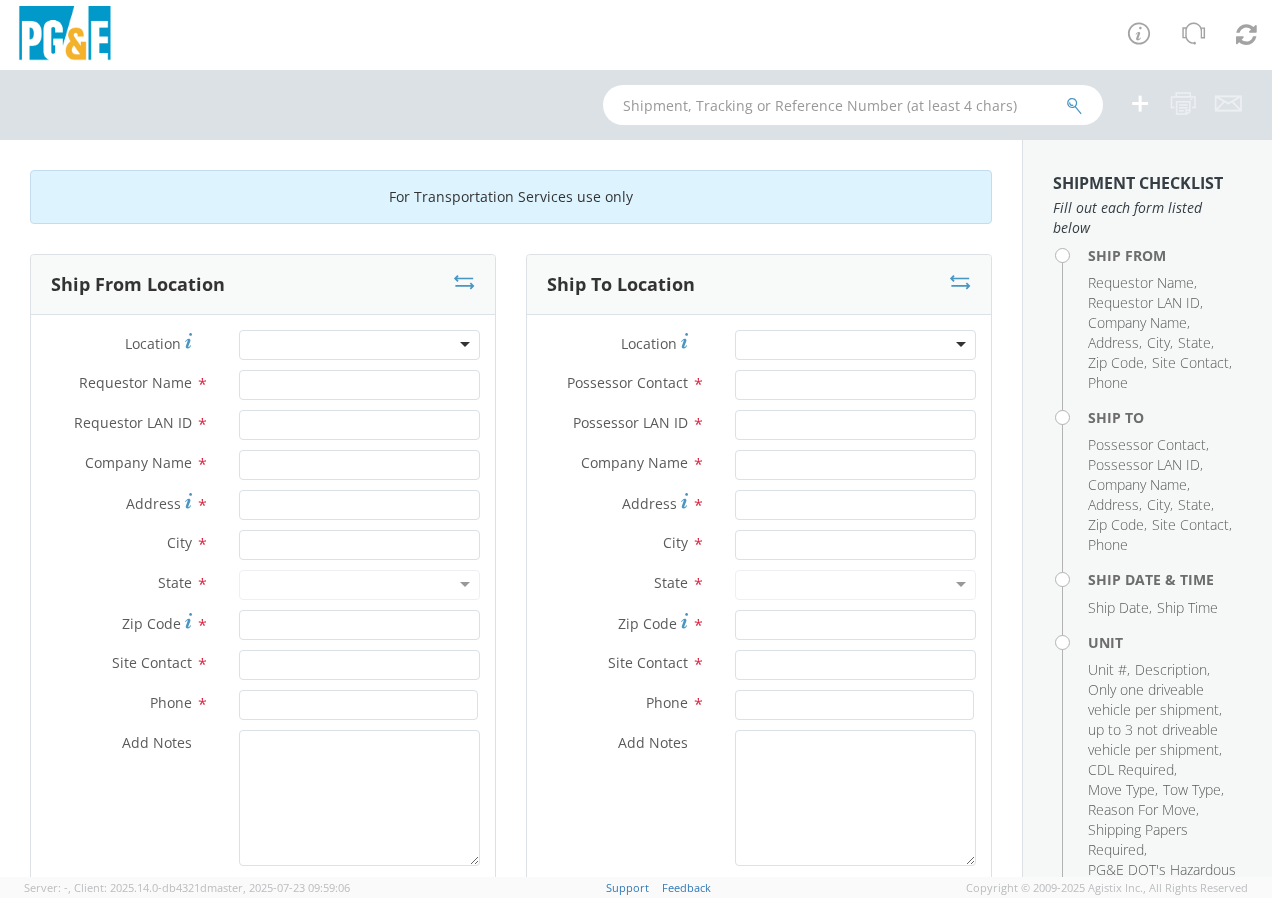 scroll, scrollTop: 0, scrollLeft: 0, axis: both 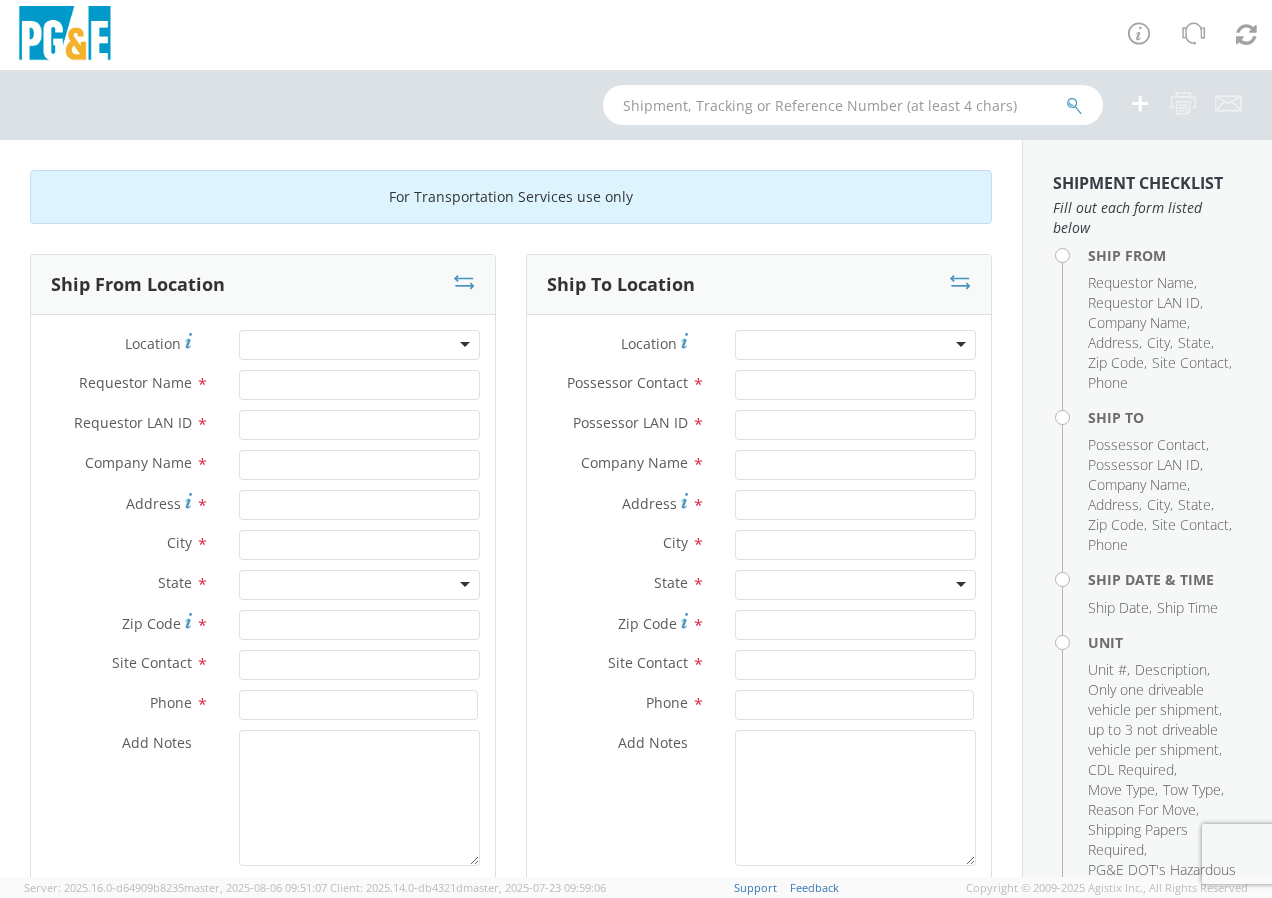 click at bounding box center [359, 345] 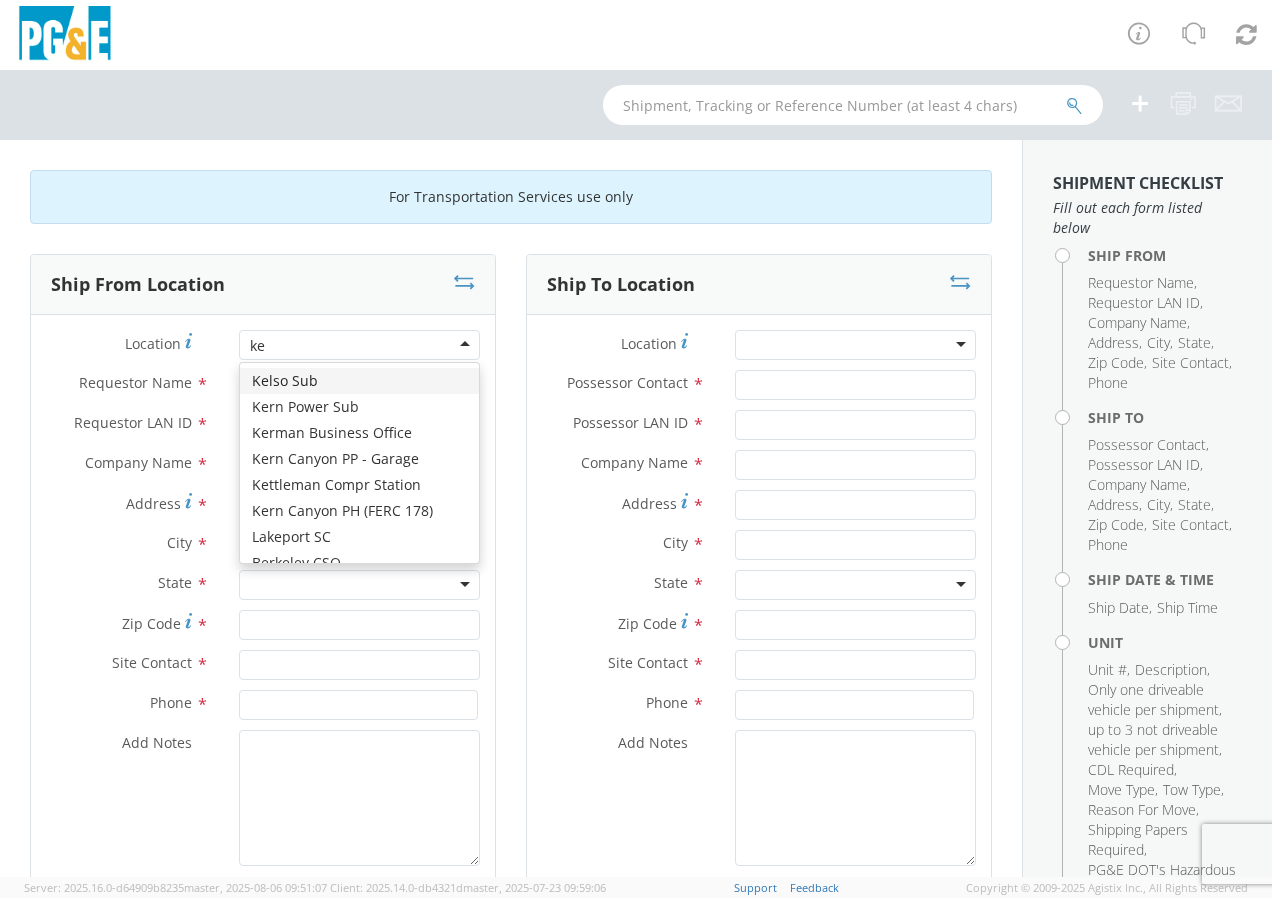 type on "ket" 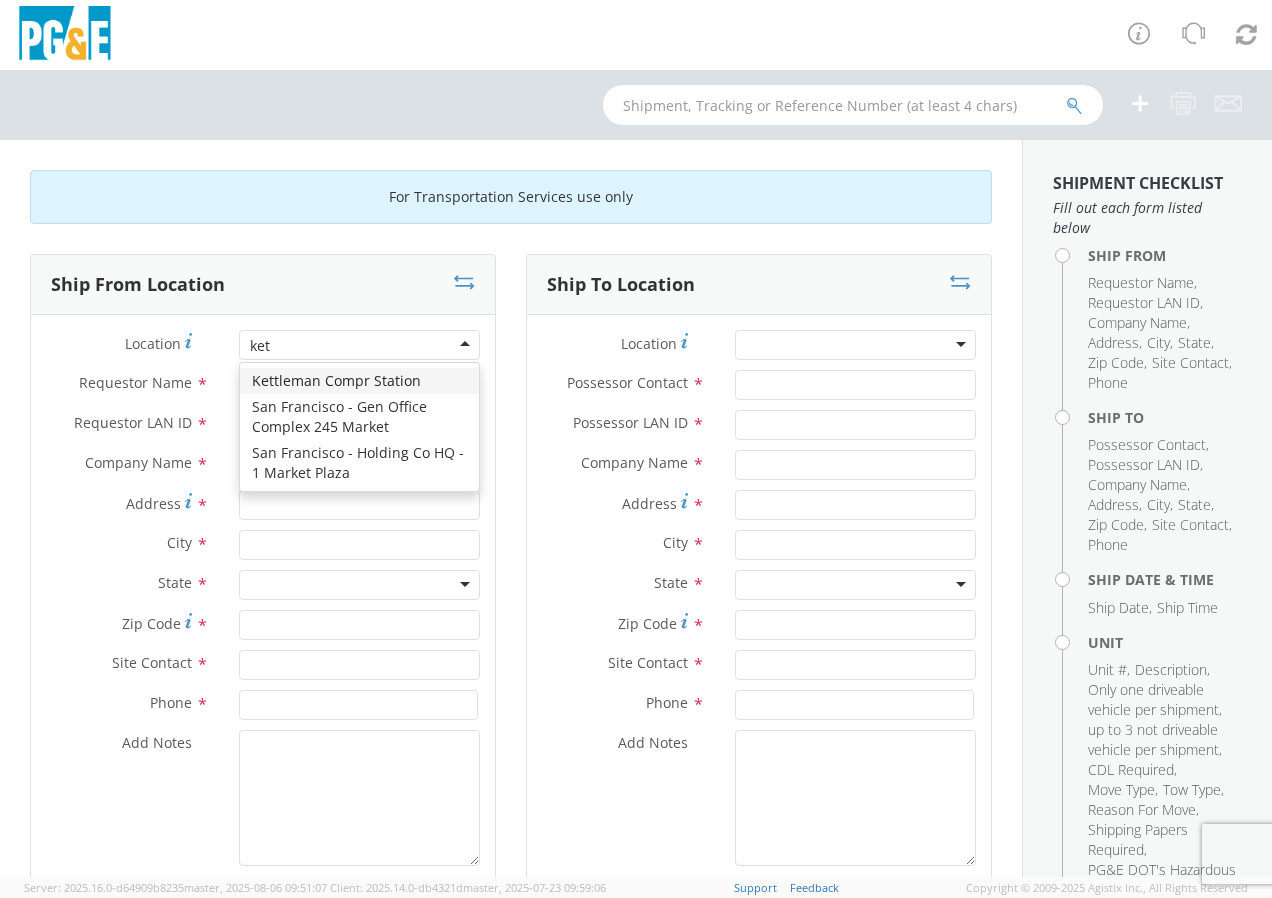 type 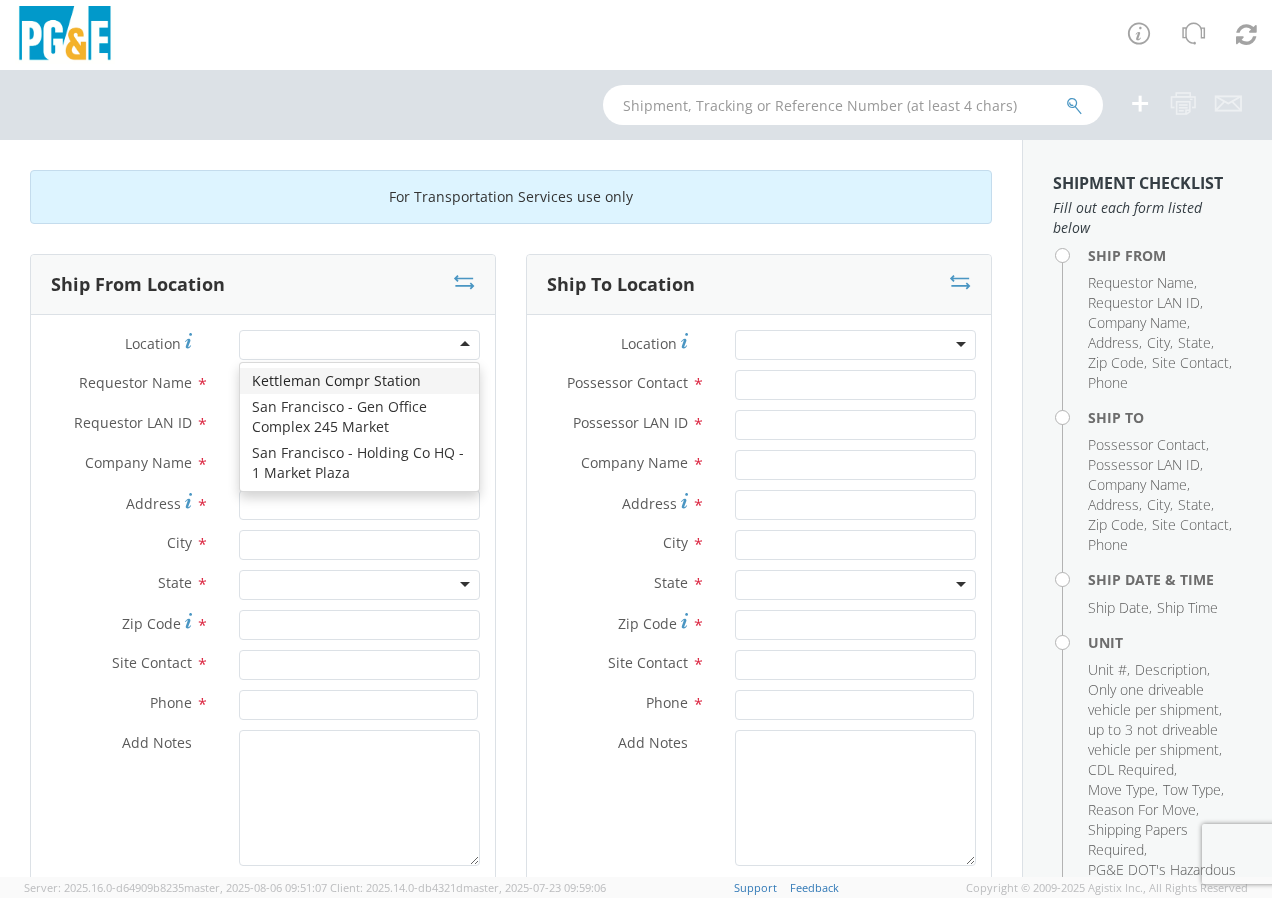 type on "PG&E" 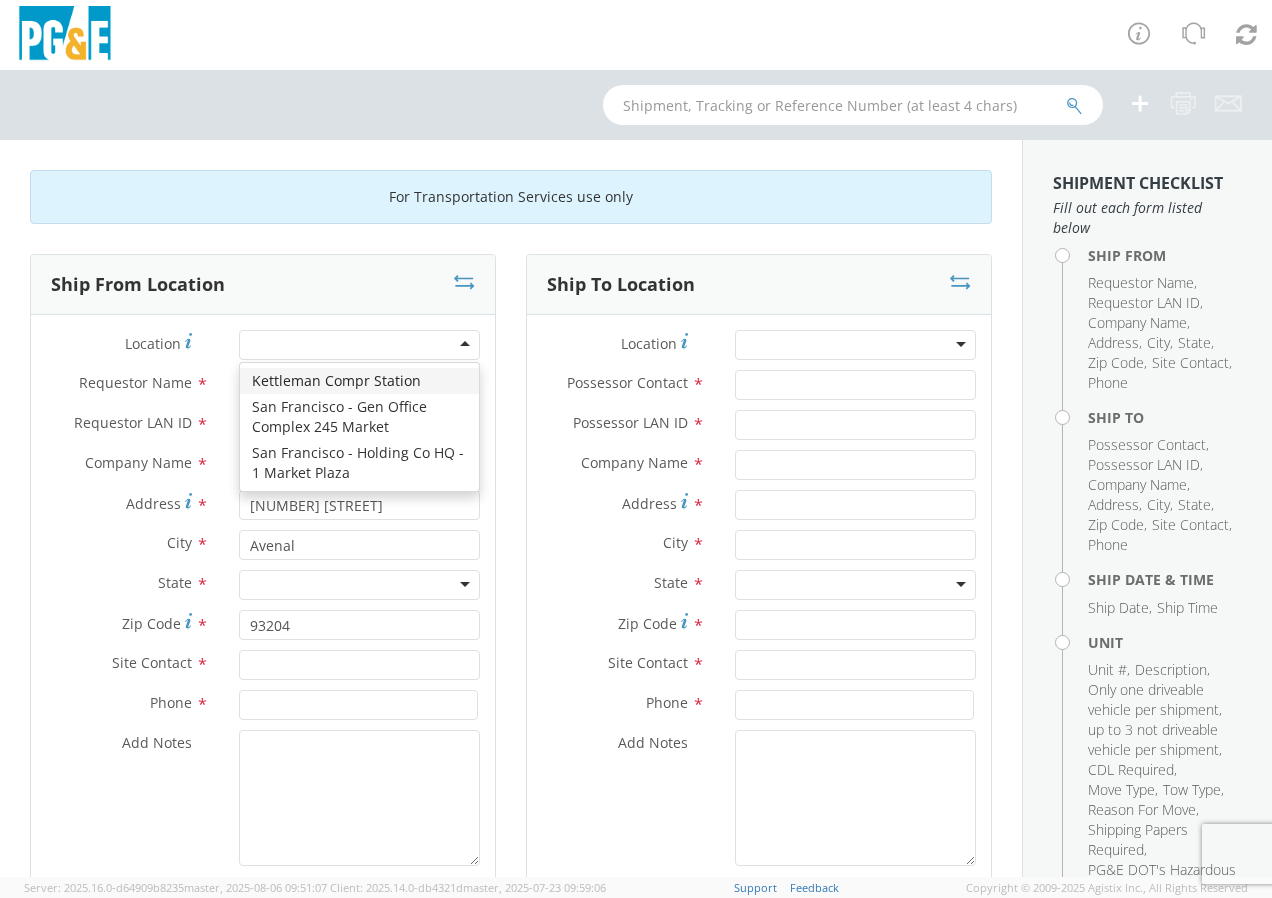 scroll, scrollTop: 0, scrollLeft: 0, axis: both 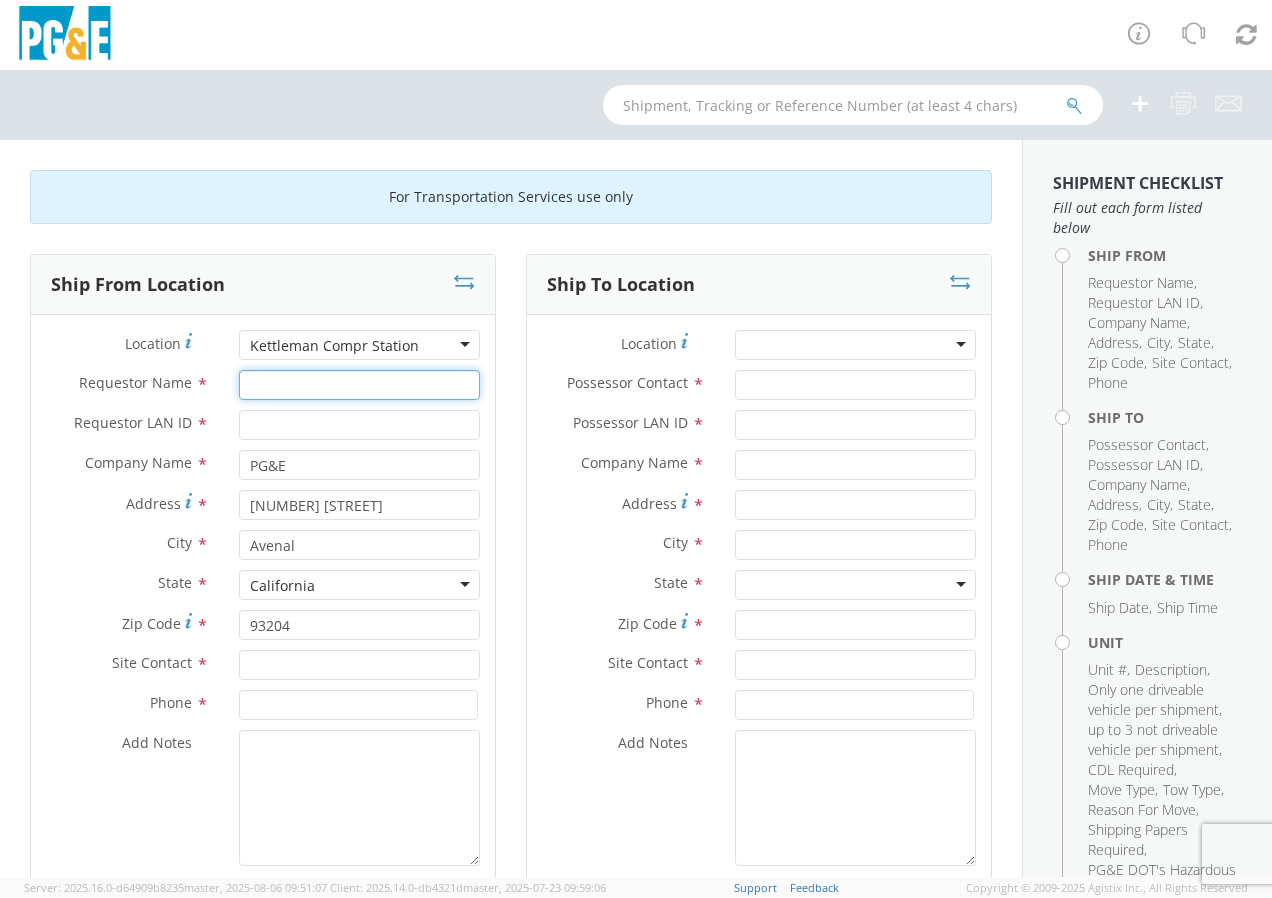 click on "Requestor Name        *" at bounding box center (359, 385) 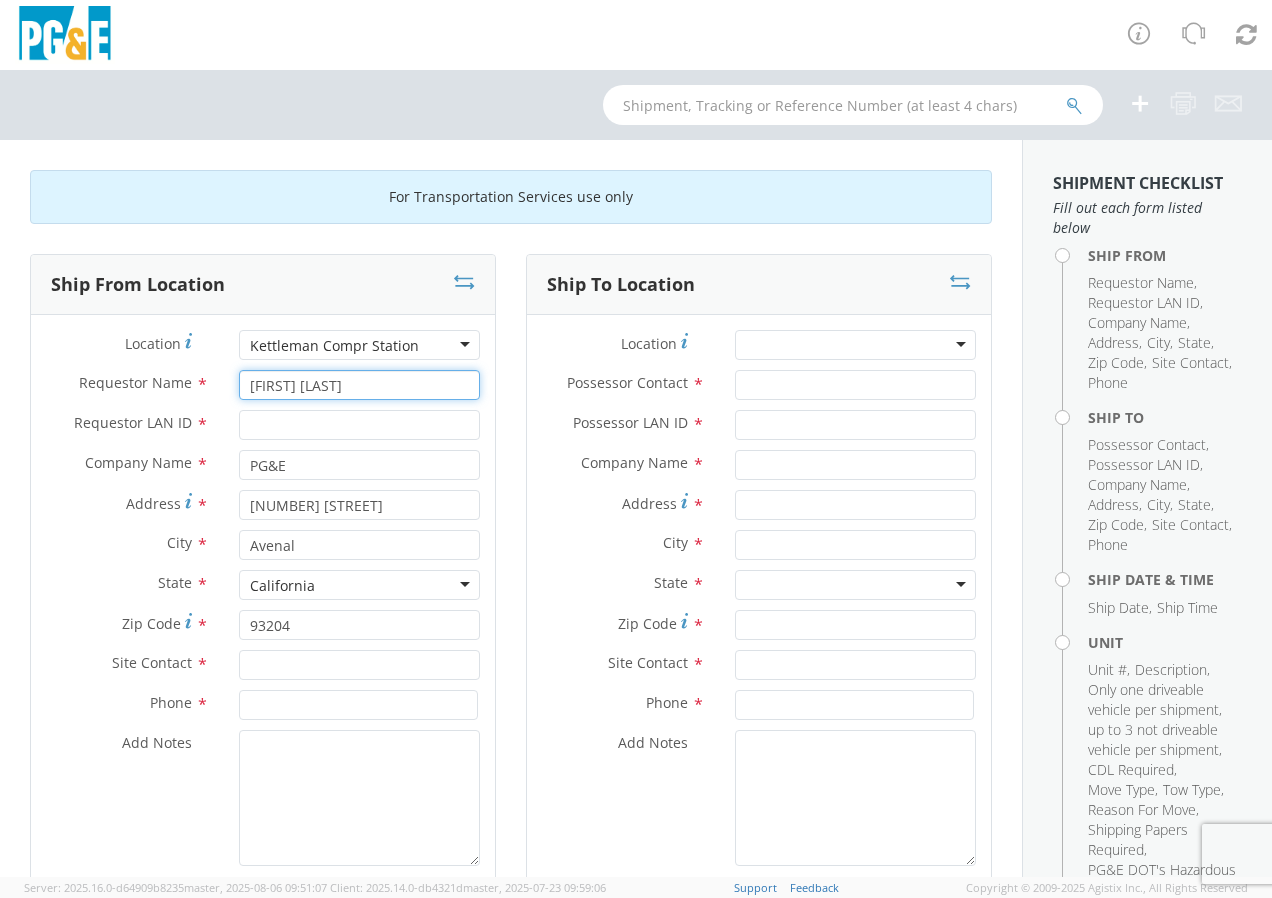 type on "[FIRST] [LAST]" 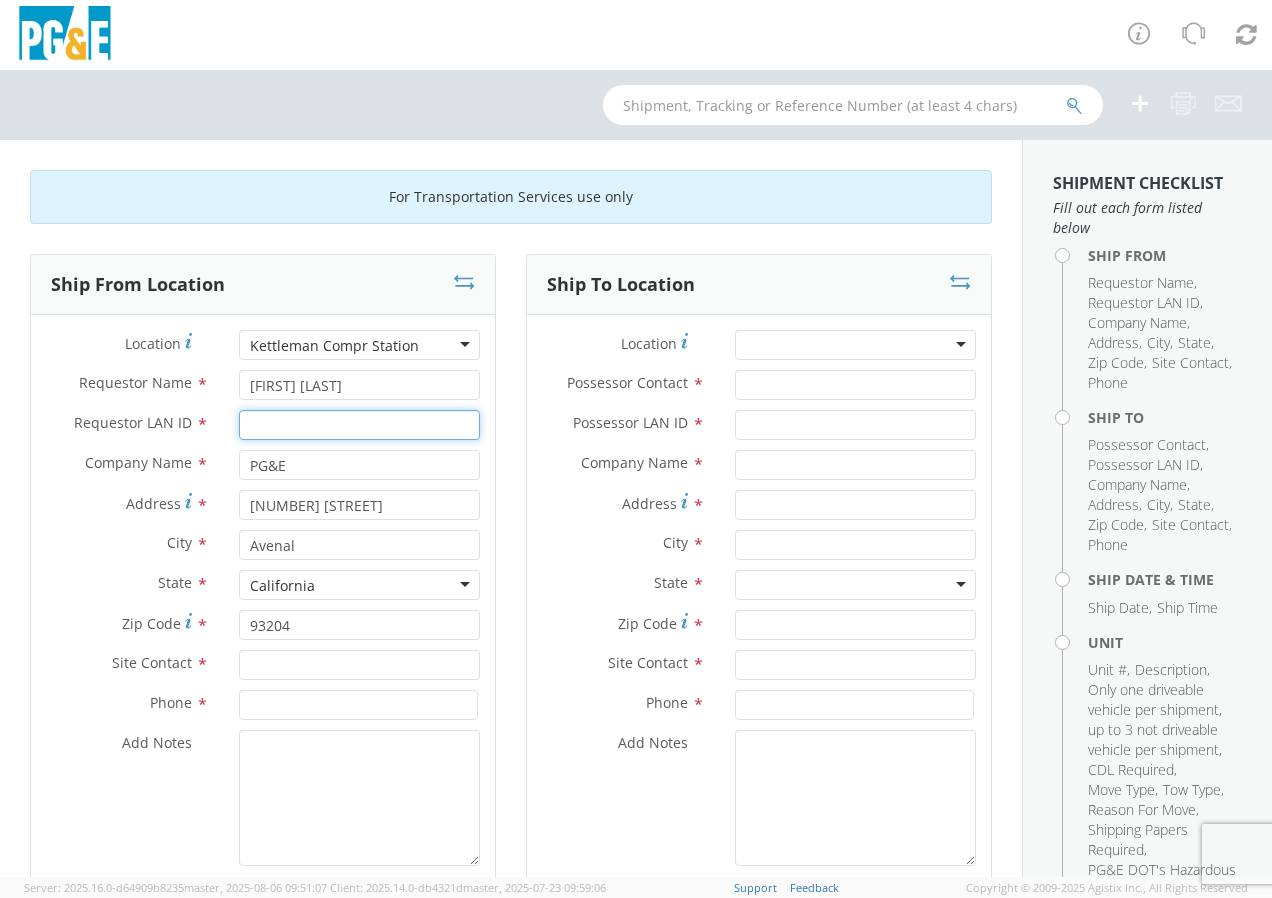 click on "Requestor LAN ID        *" at bounding box center (359, 425) 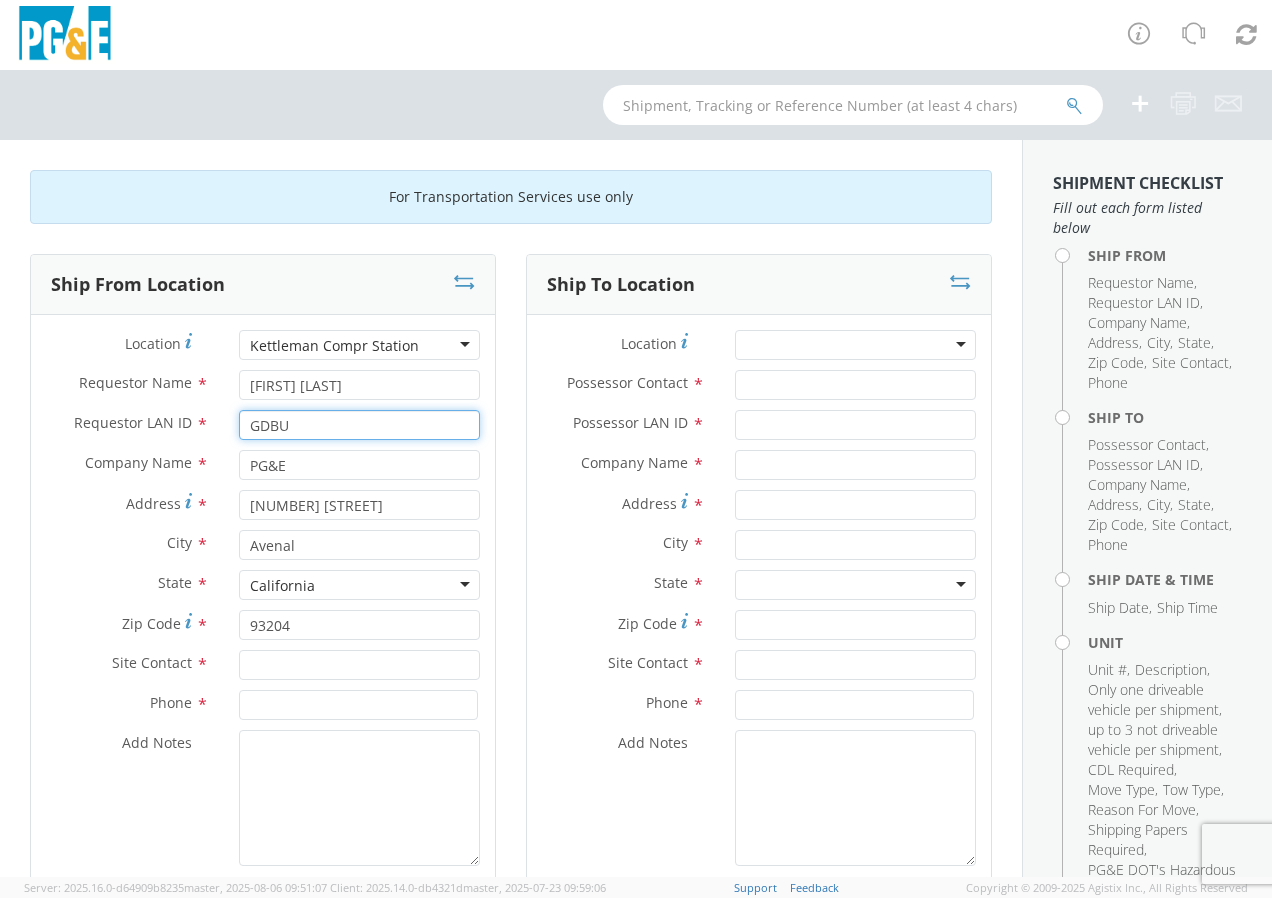 type on "GDBU" 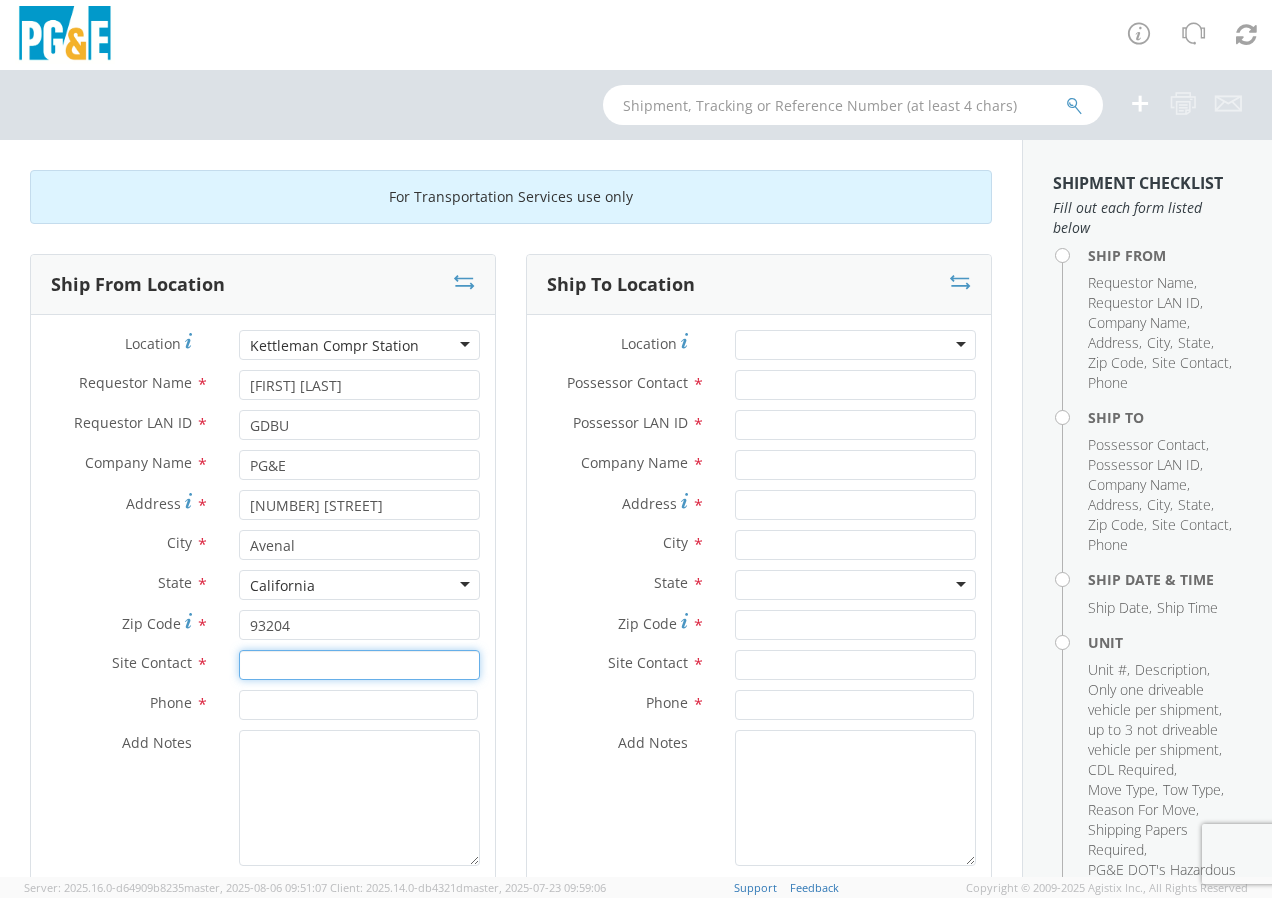 click at bounding box center (359, 665) 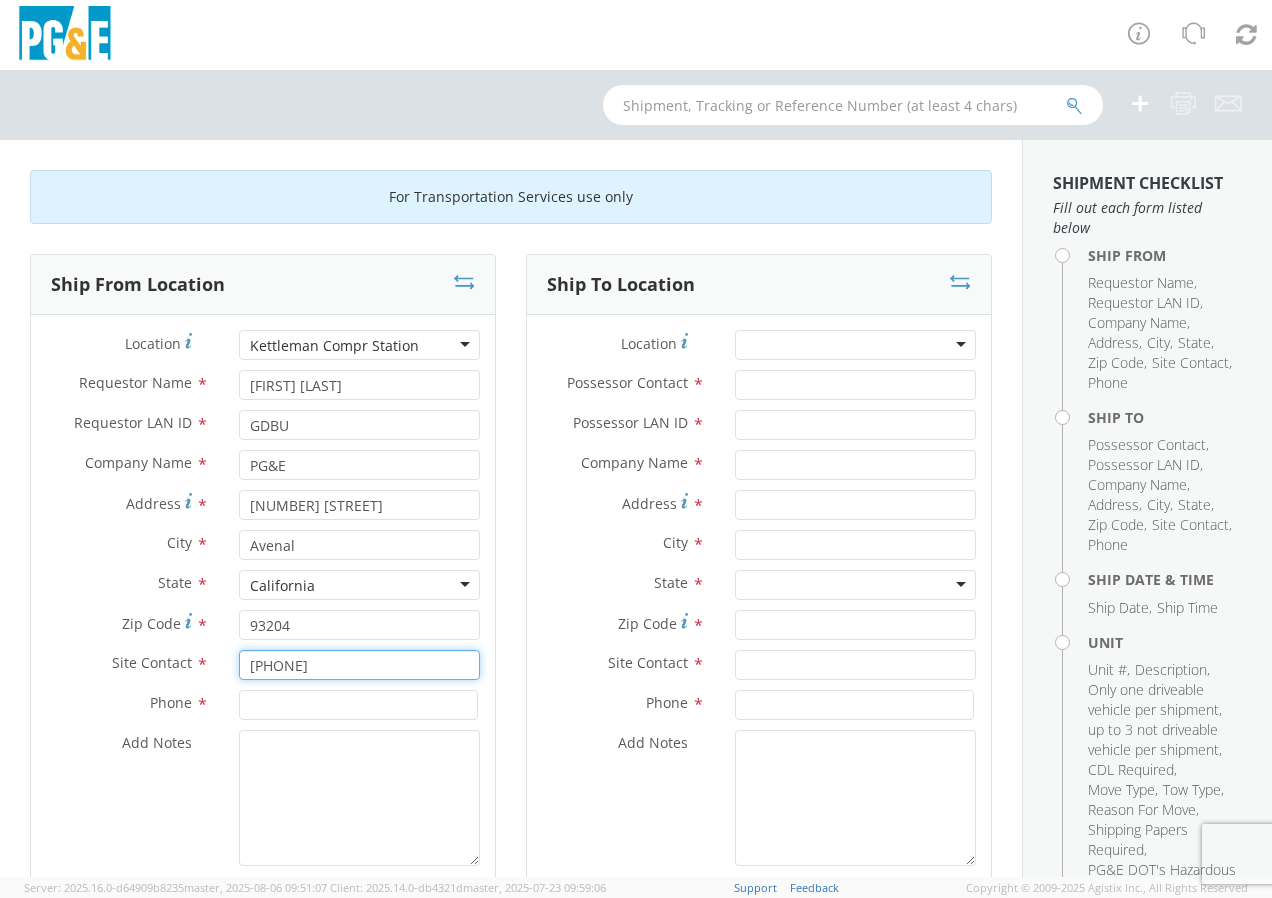 drag, startPoint x: 349, startPoint y: 667, endPoint x: 221, endPoint y: 657, distance: 128.39003 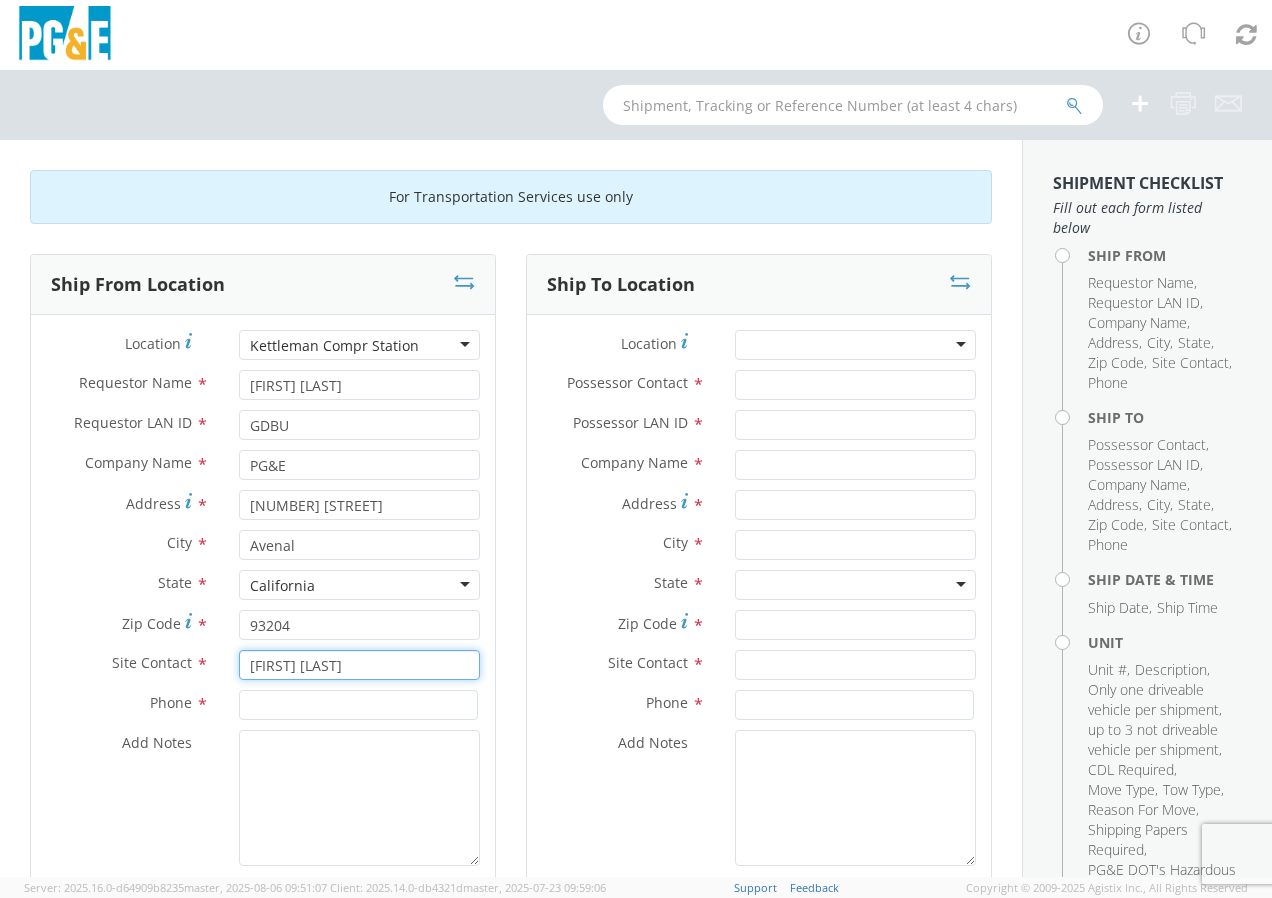 type on "[FIRST] [LAST]" 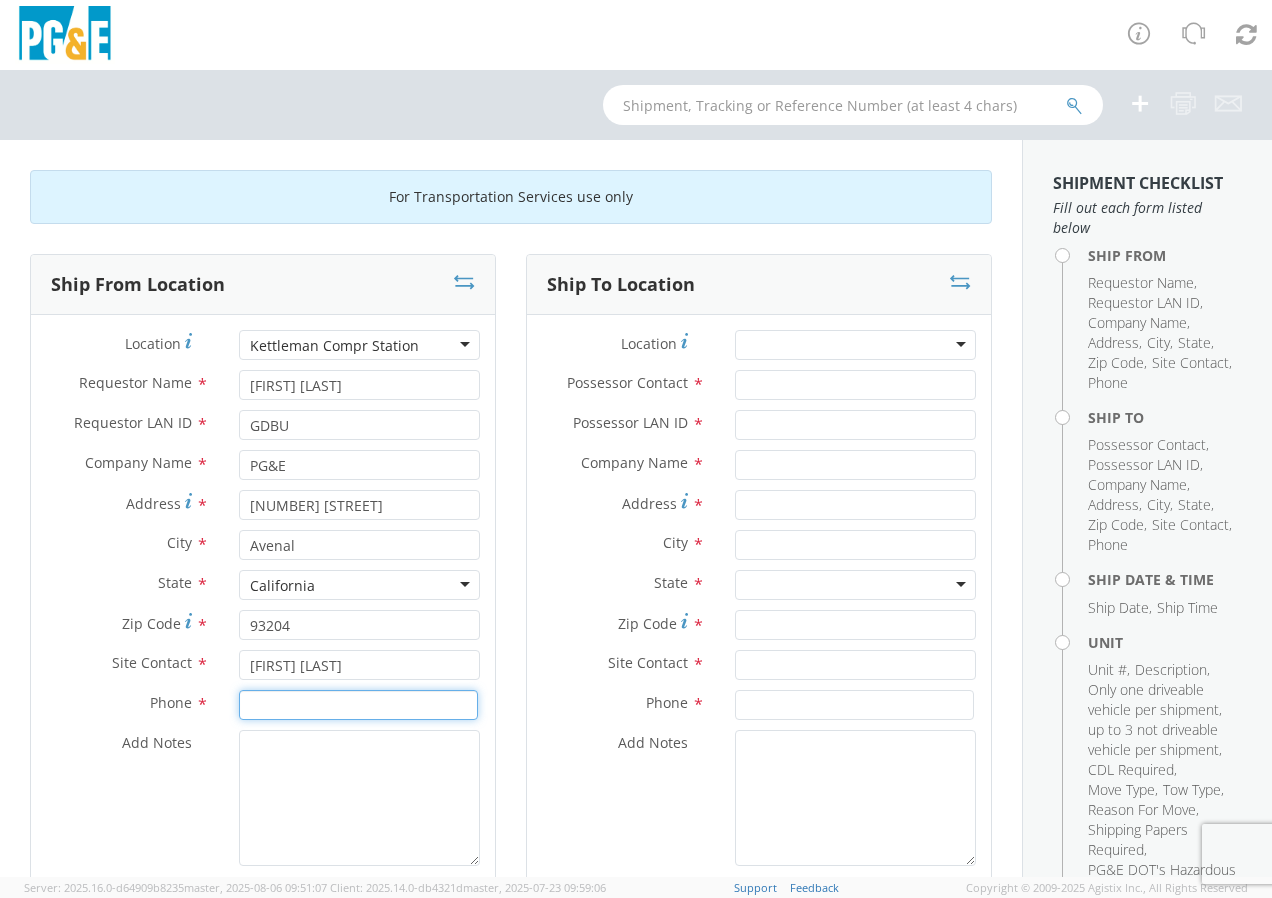 click at bounding box center (358, 705) 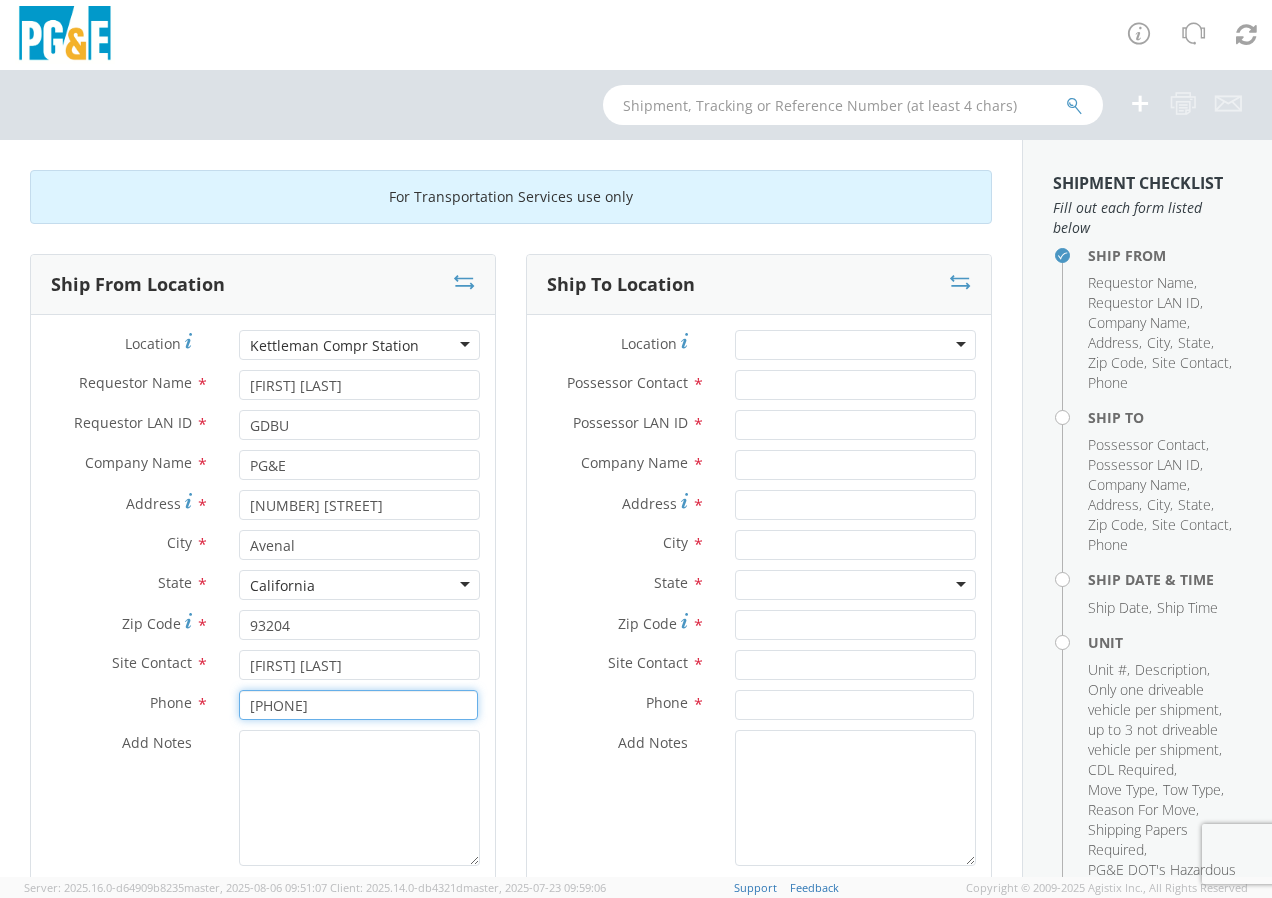 type on "[PHONE]" 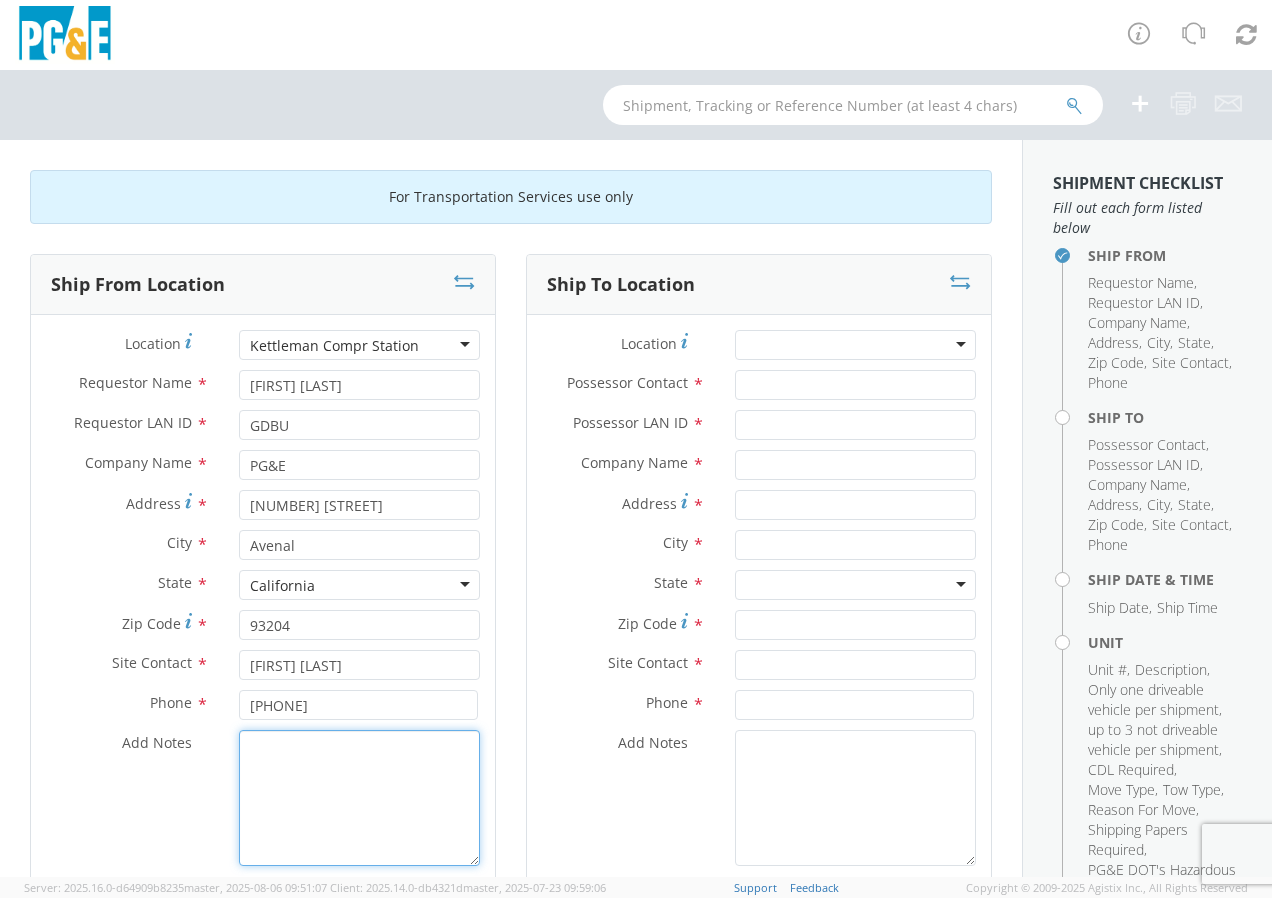 click on "Add Notes        *" at bounding box center [359, 798] 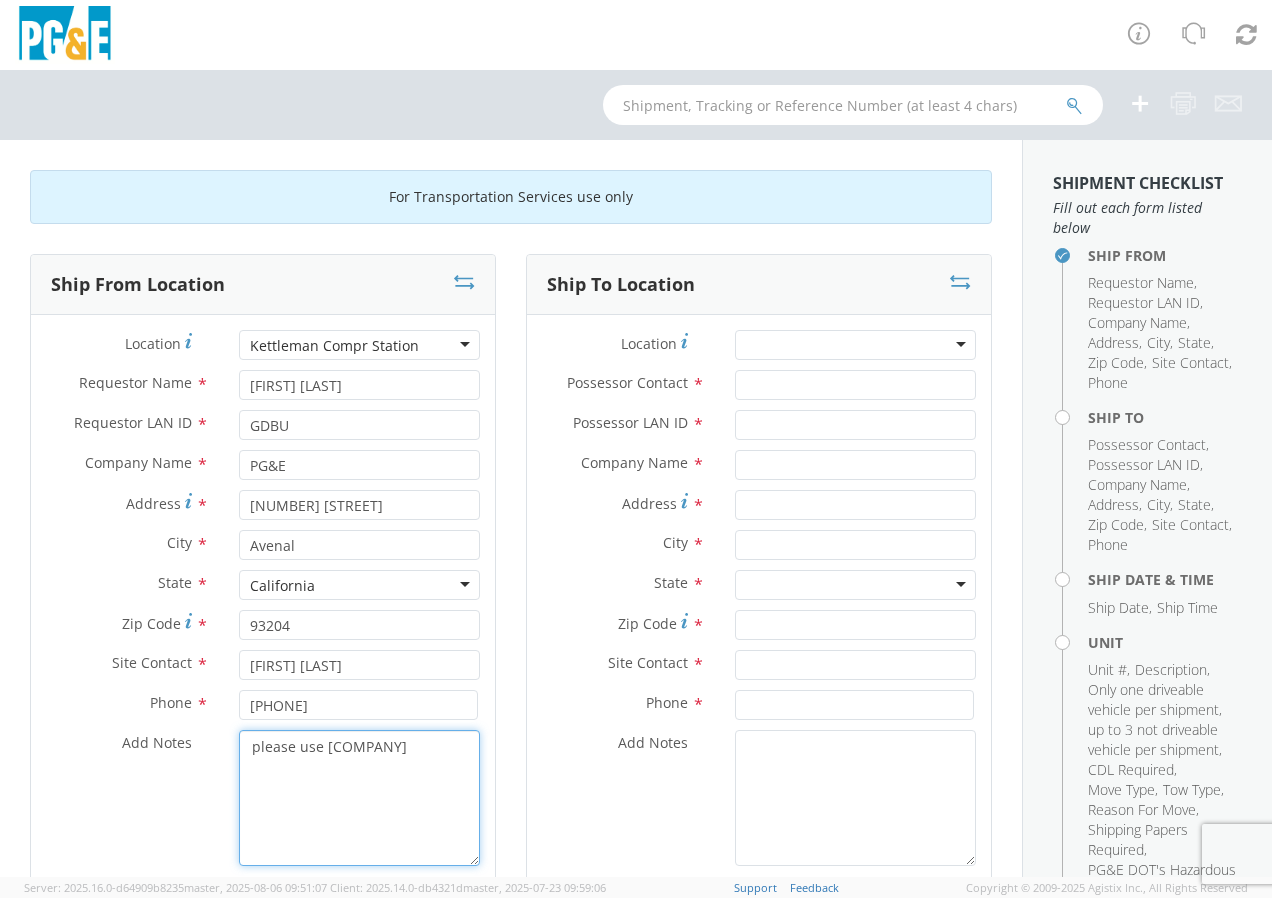 type on "please use [COMPANY]" 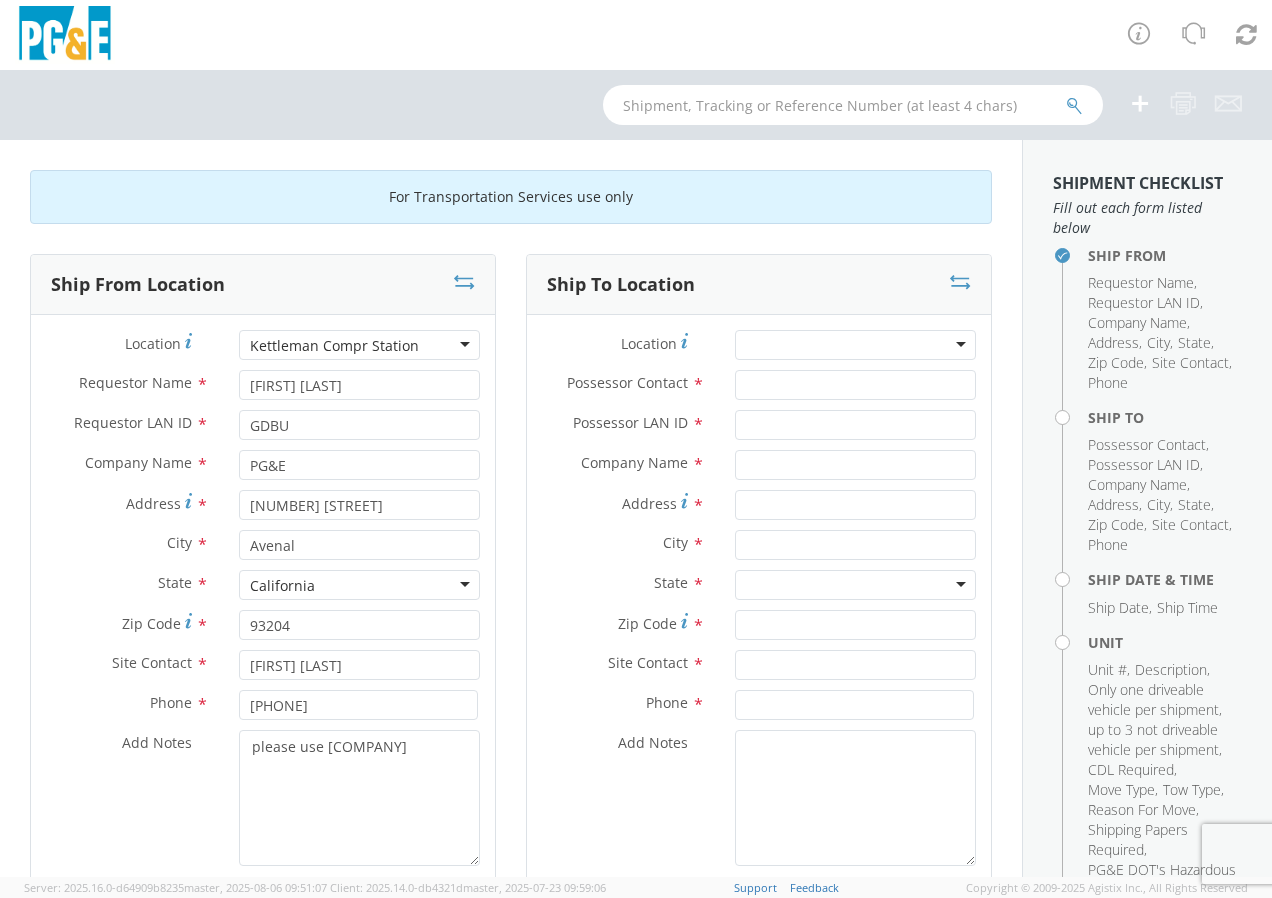 click at bounding box center (855, 345) 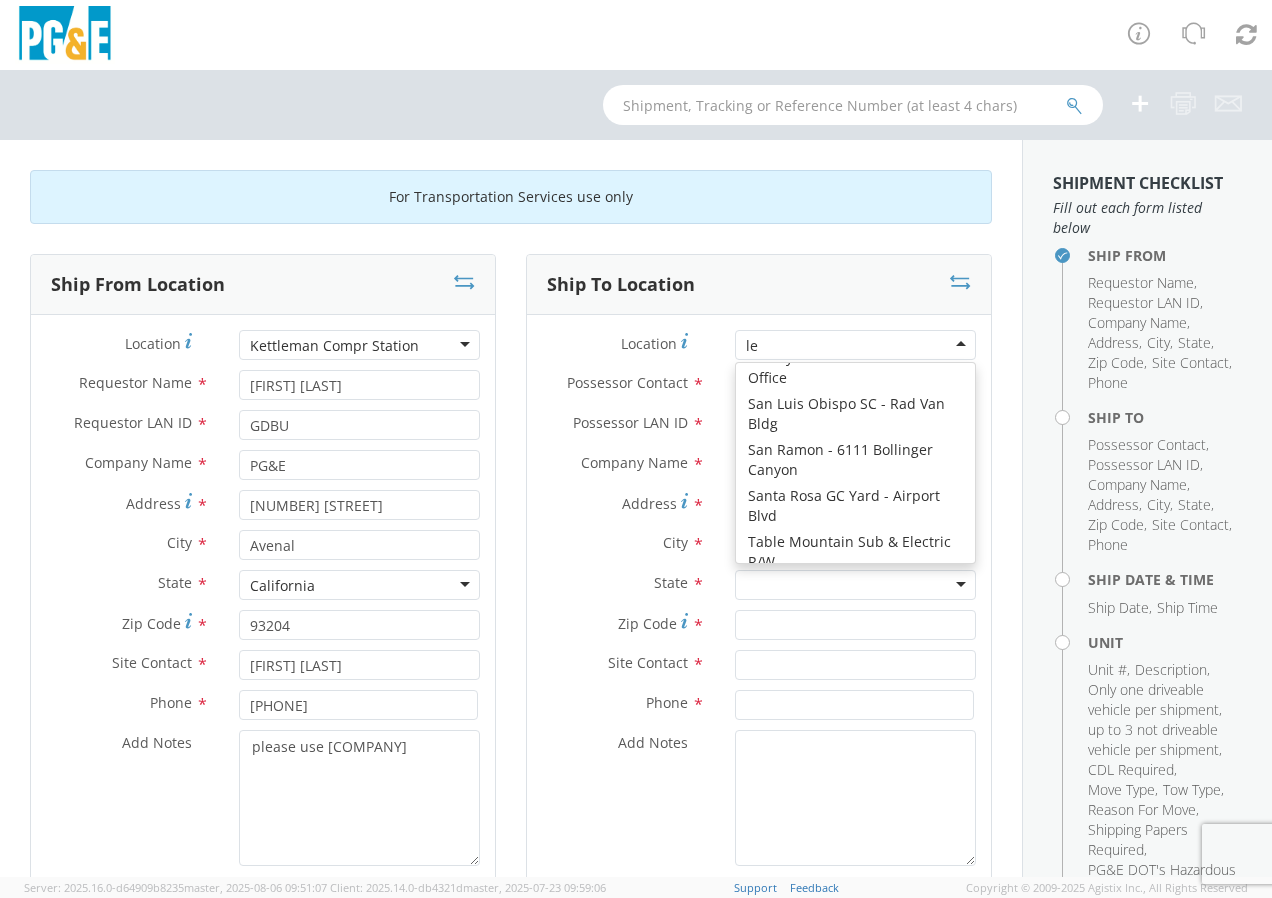 scroll, scrollTop: 1521, scrollLeft: 0, axis: vertical 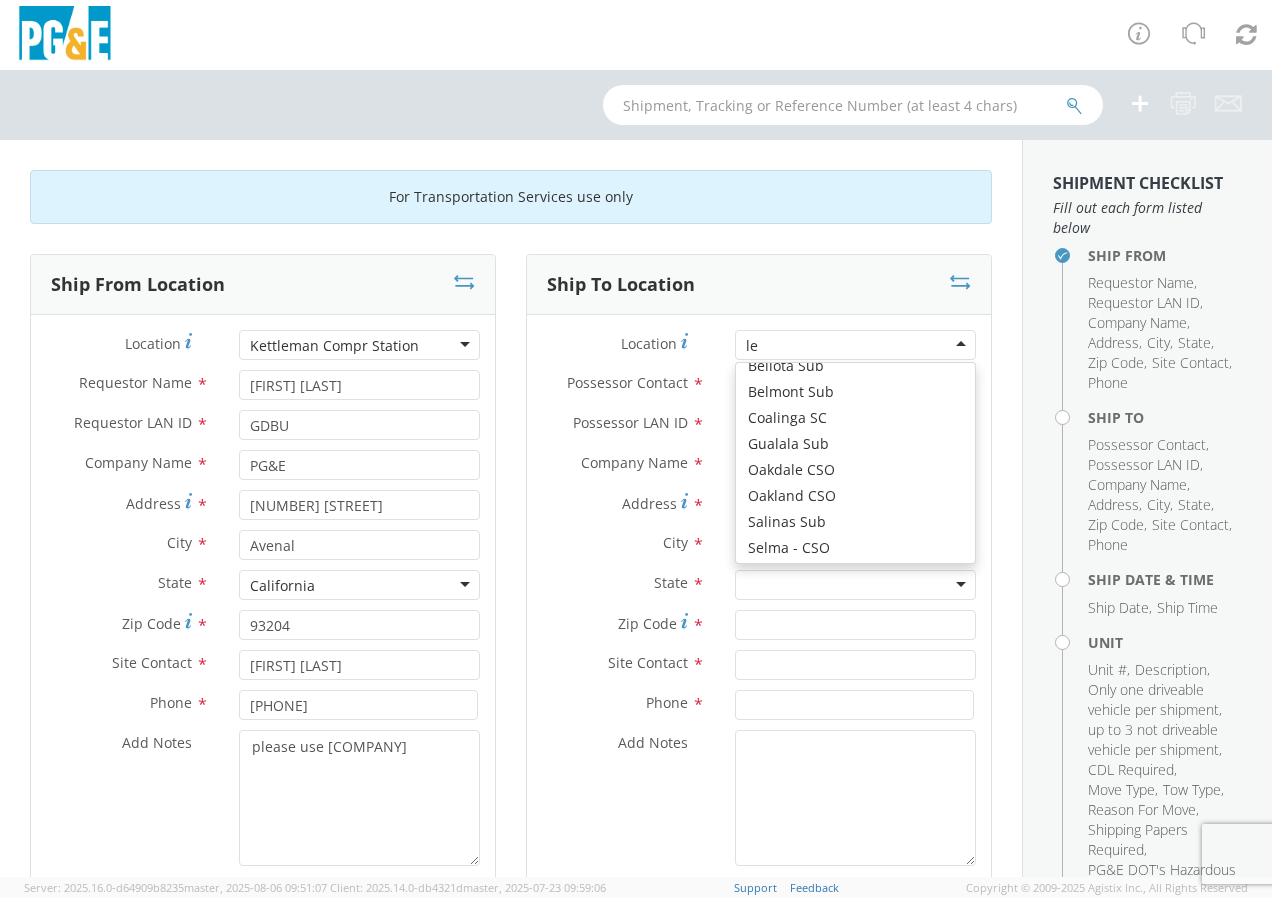 type on "lem" 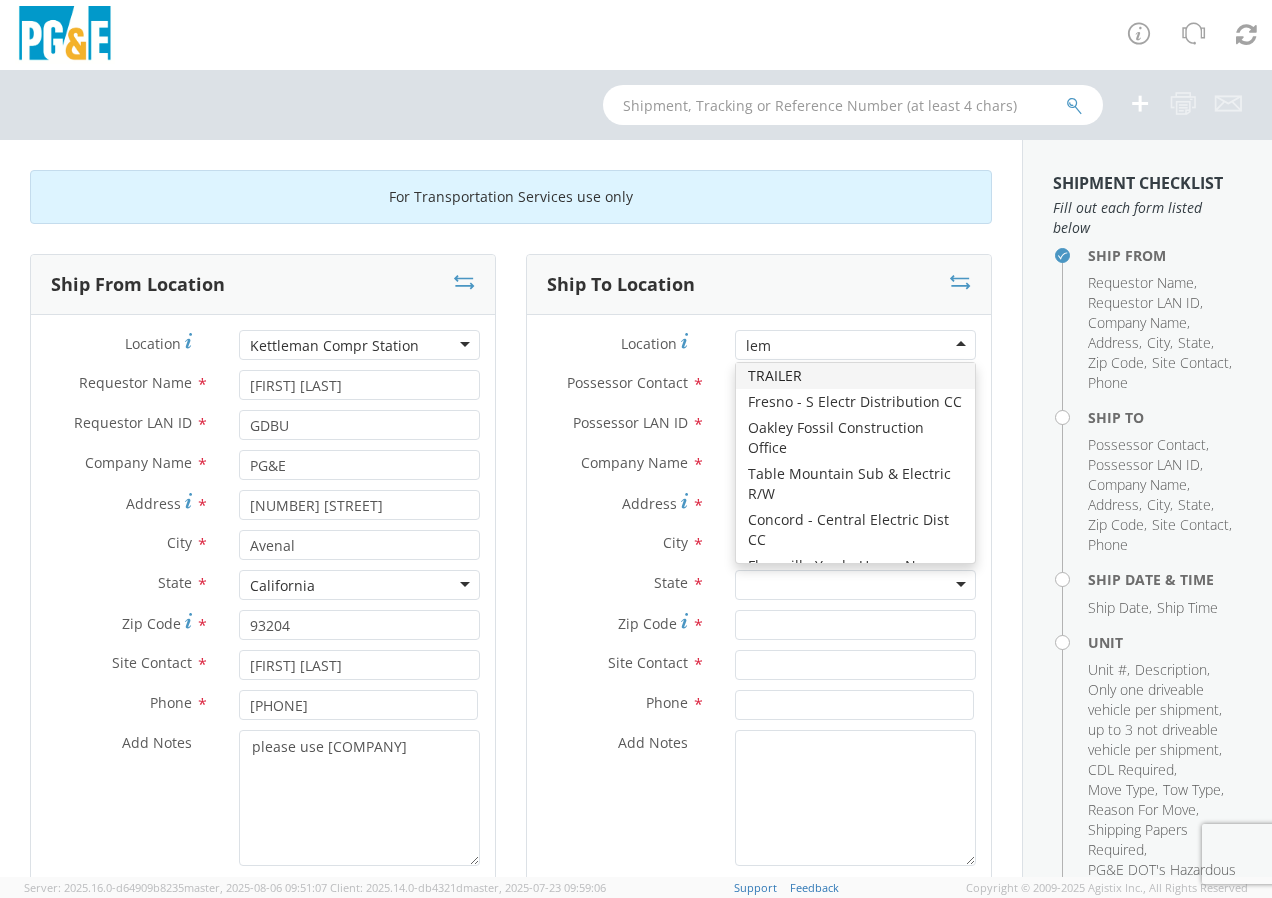 scroll, scrollTop: 0, scrollLeft: 0, axis: both 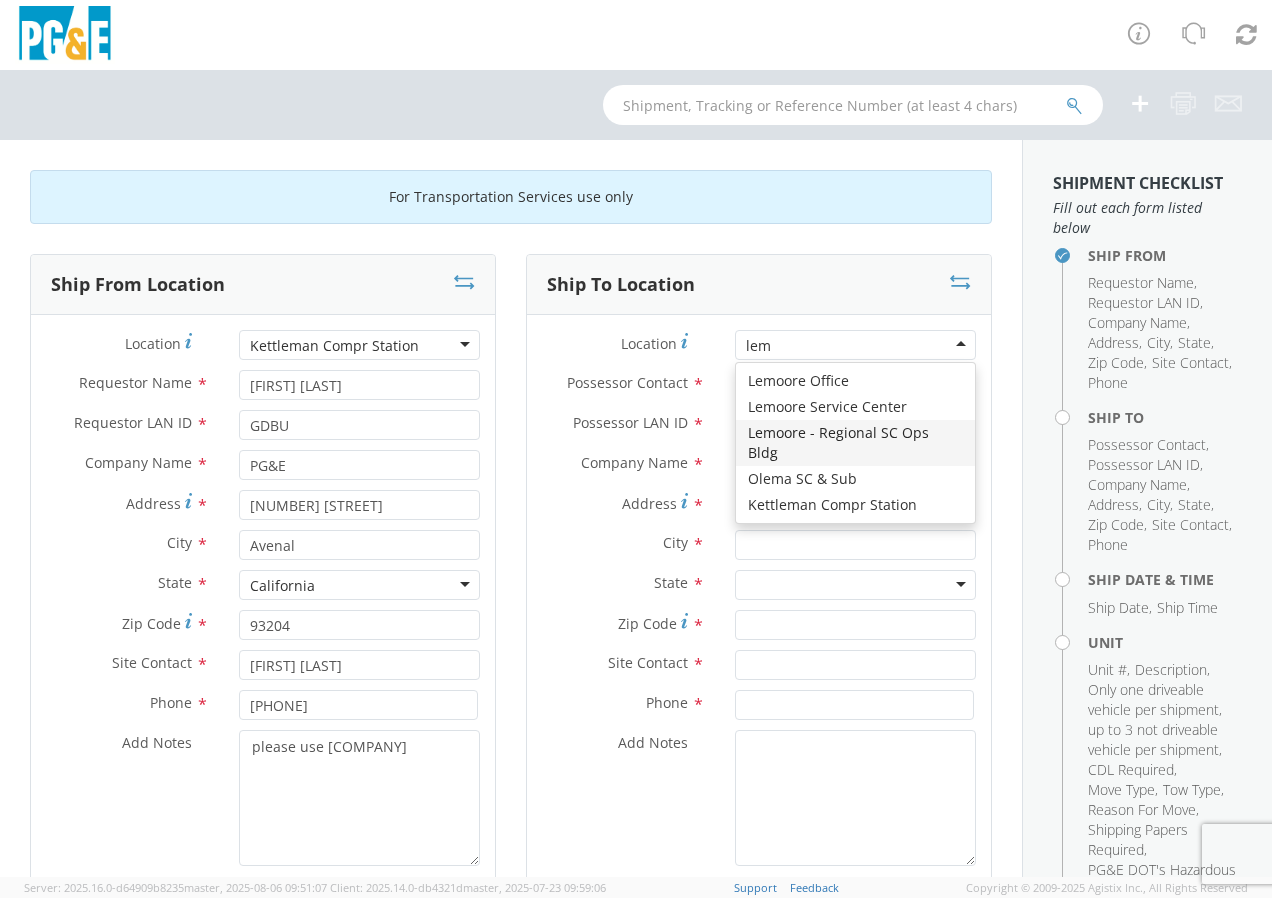 type 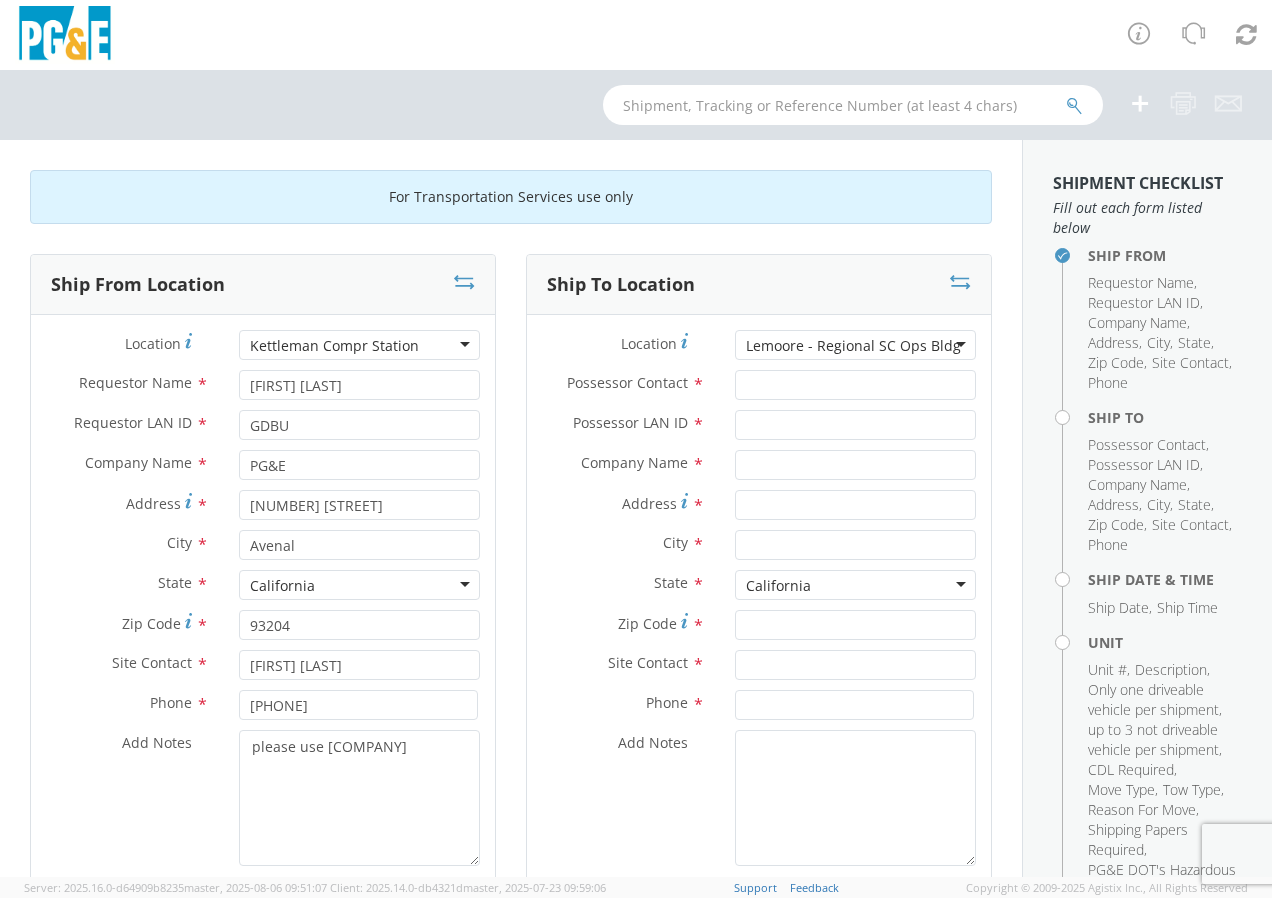 type on "PG&E" 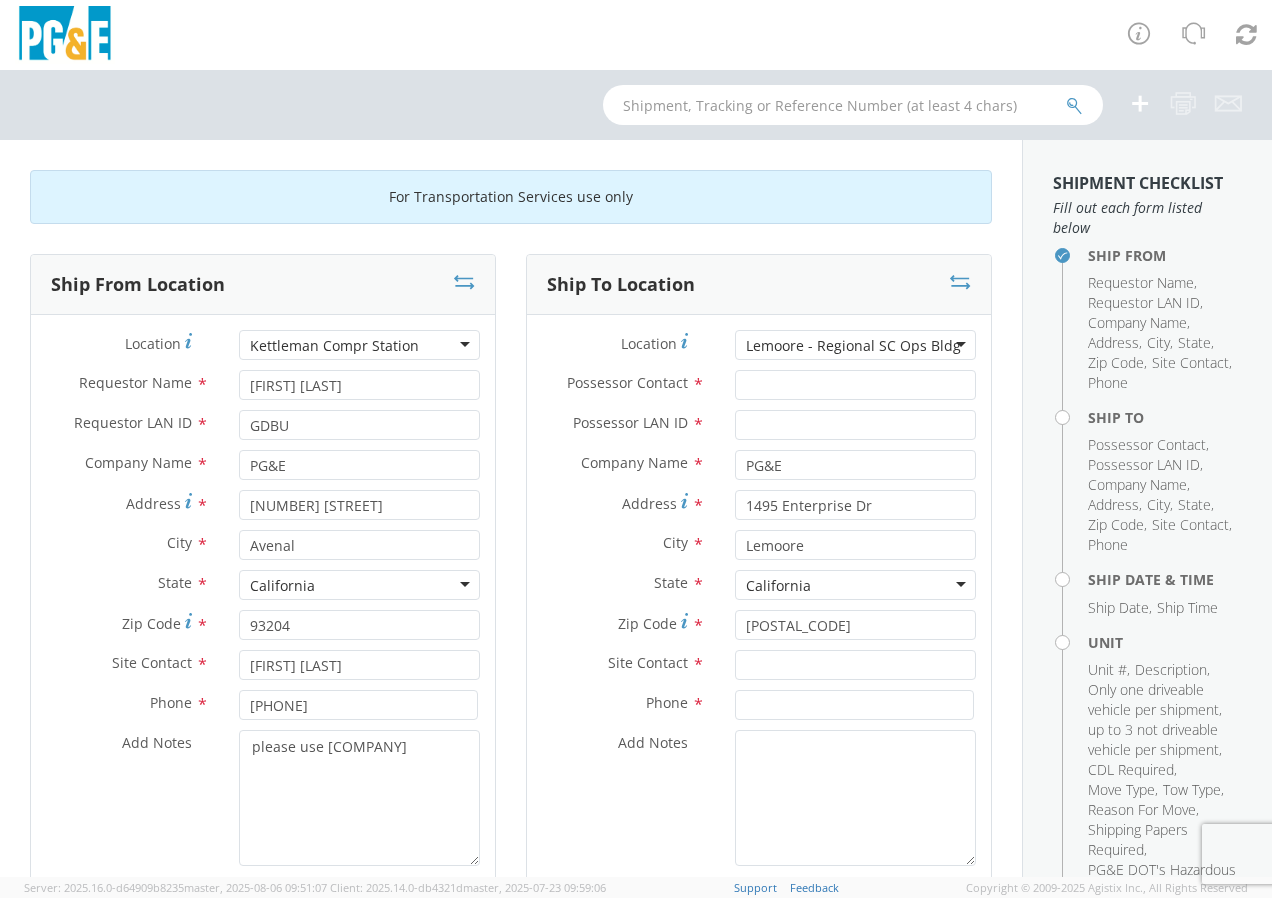 scroll, scrollTop: 0, scrollLeft: 0, axis: both 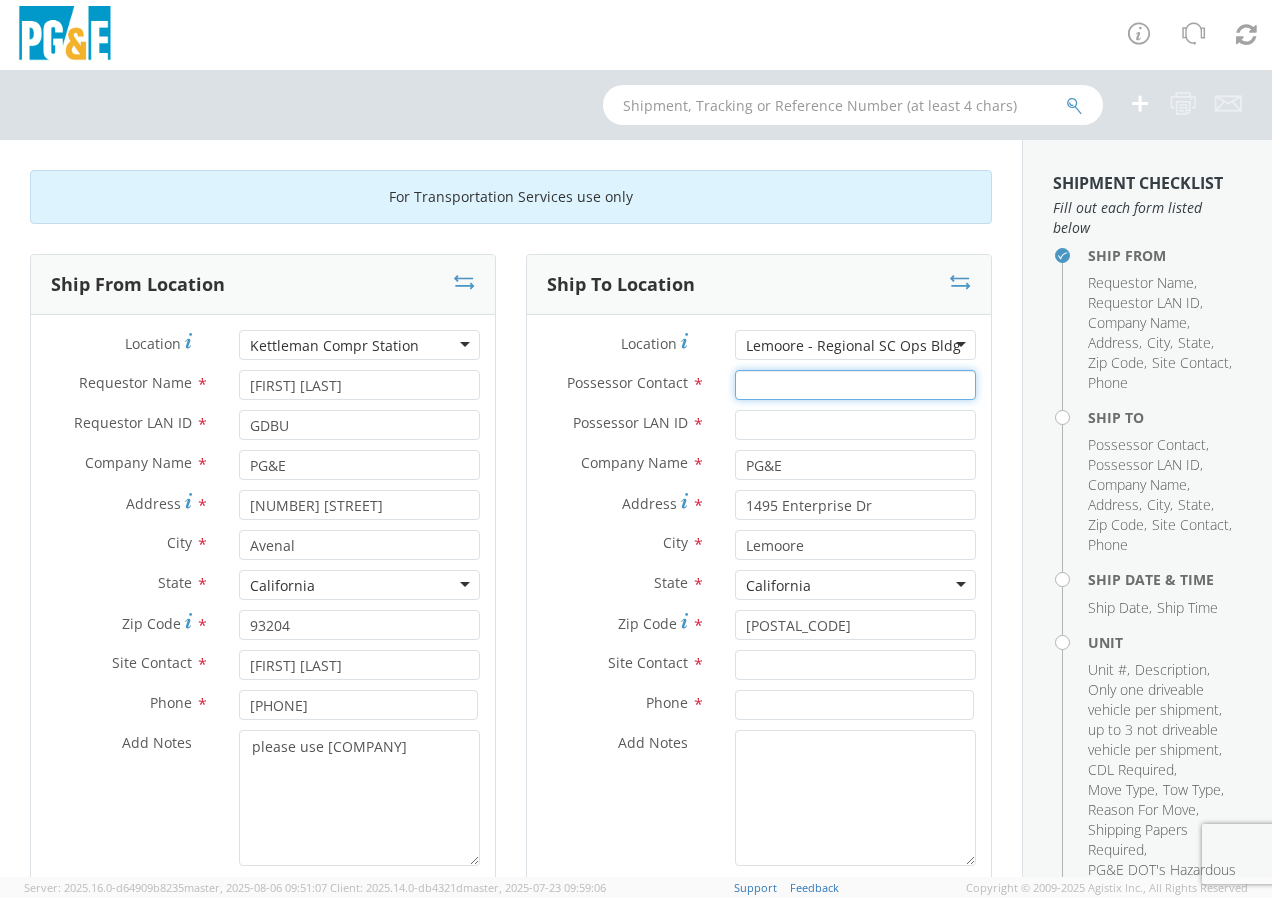 click on "Possessor Contact        *" at bounding box center (855, 385) 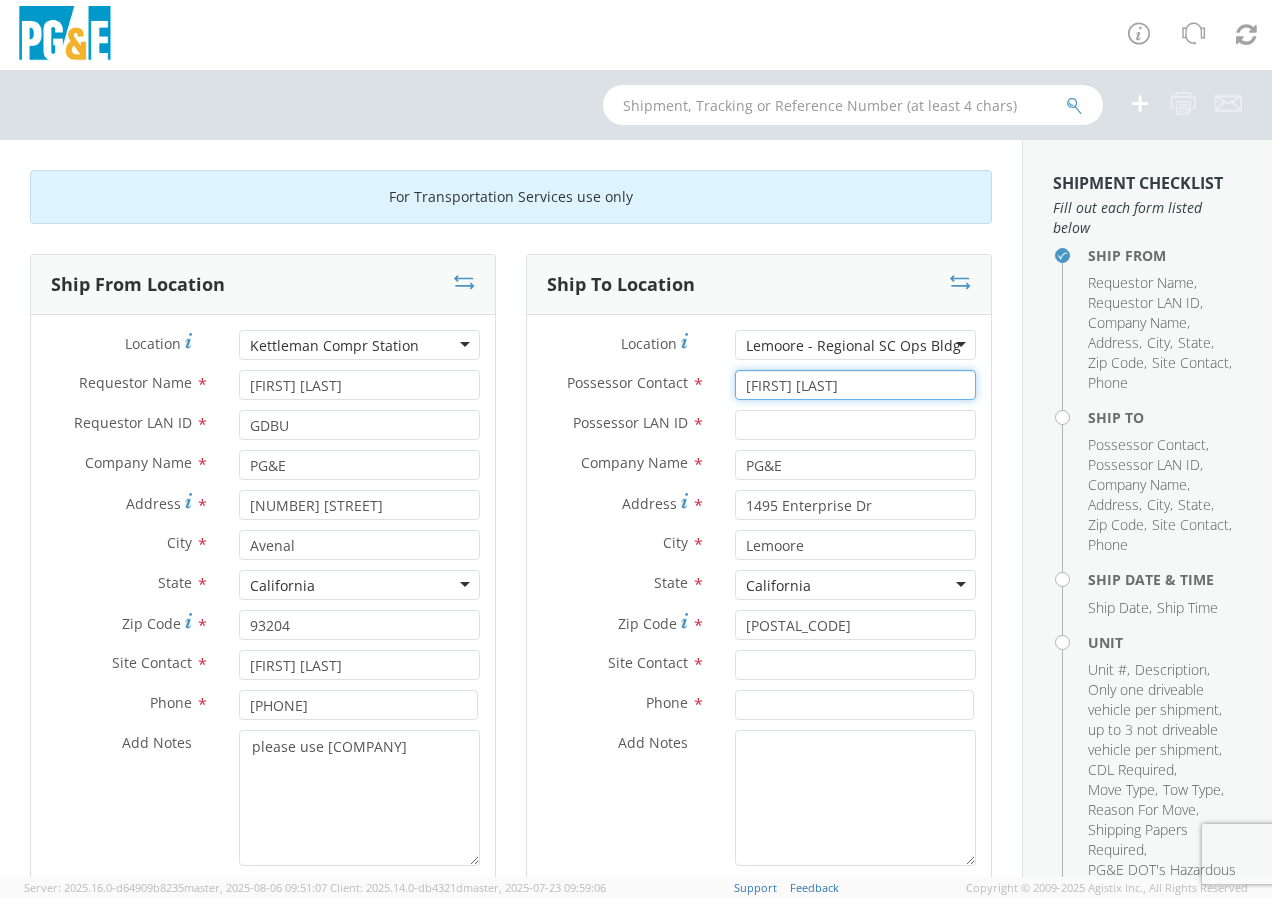 type on "[FIRST] [LAST]" 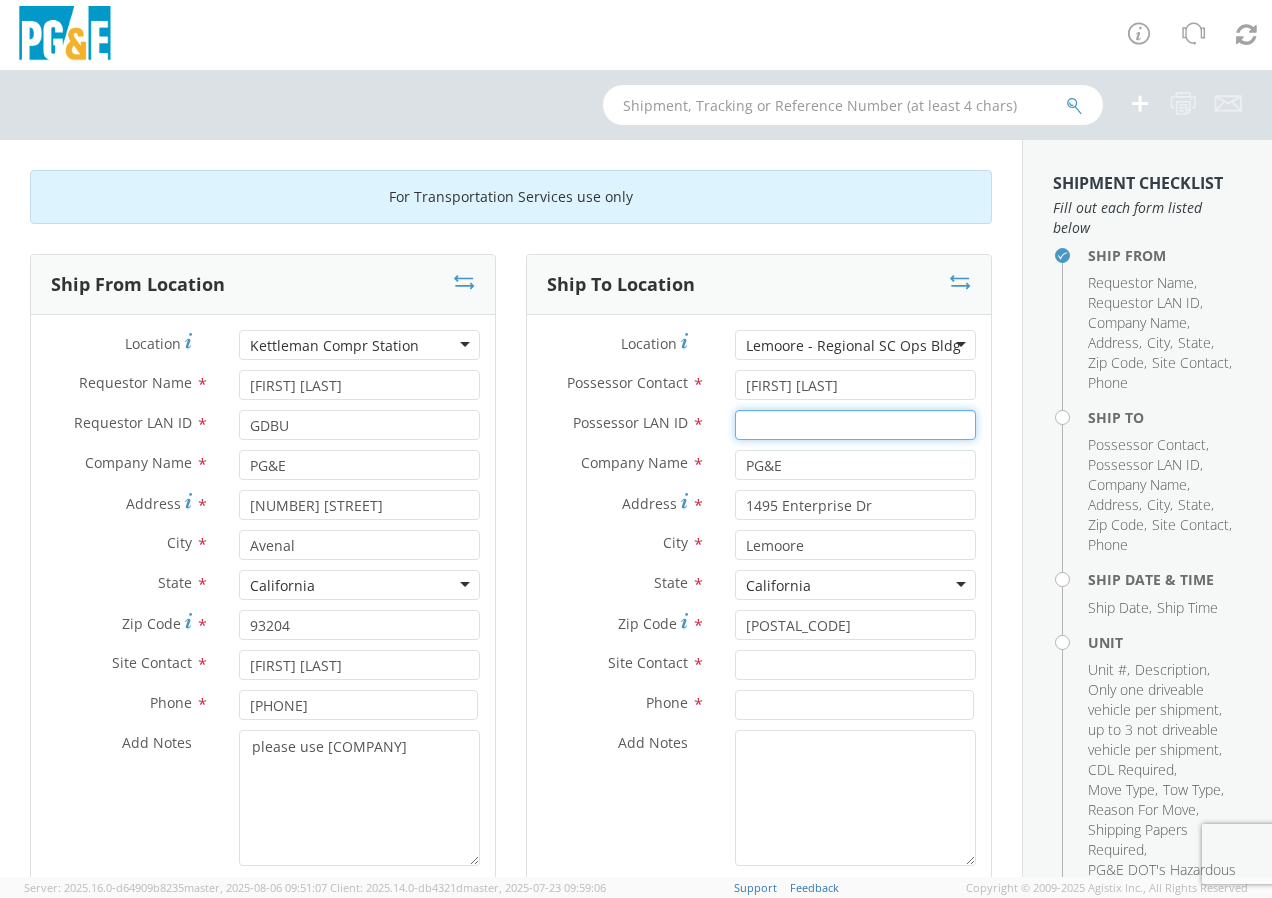 click on "Possessor LAN ID        *" at bounding box center [855, 425] 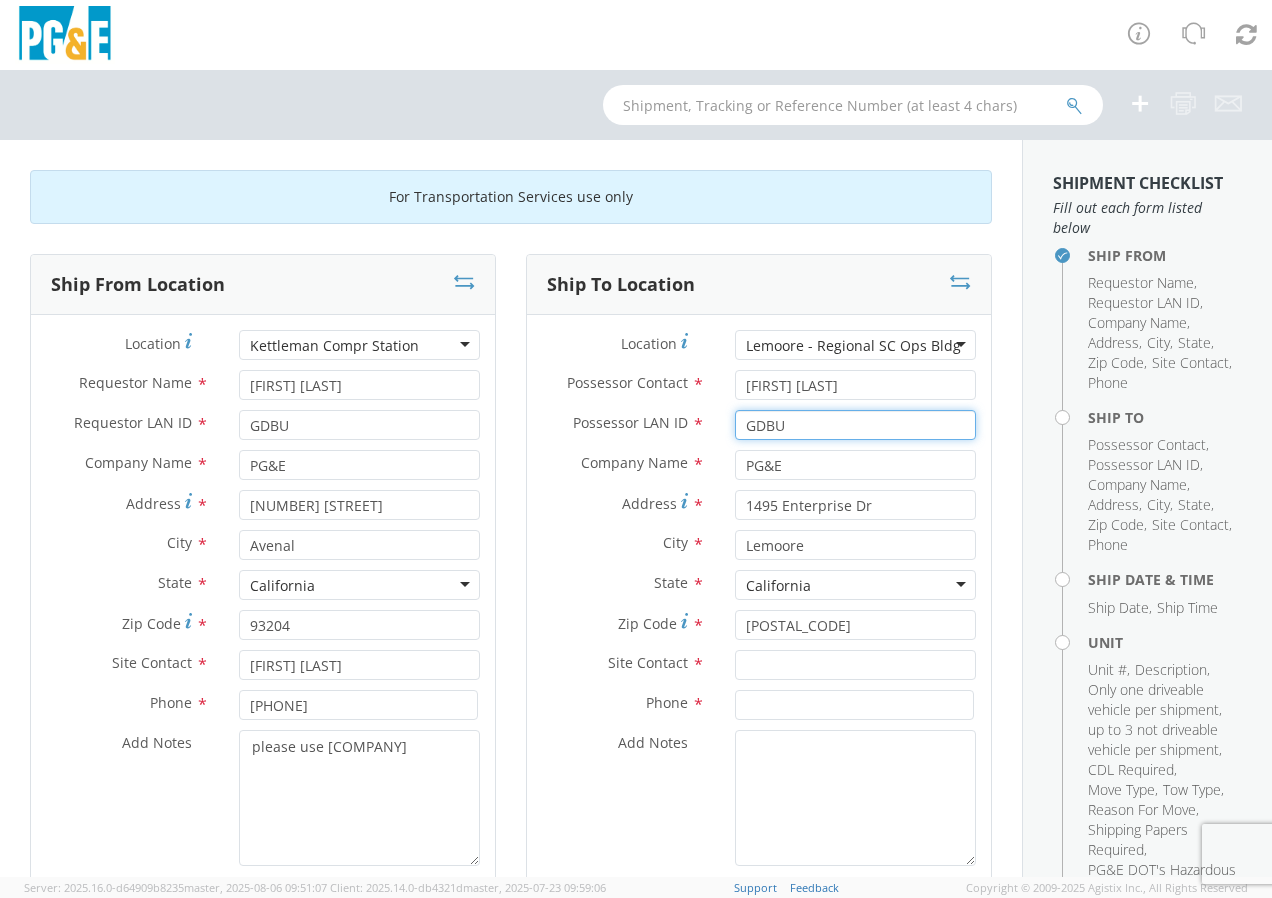 type on "GDBU" 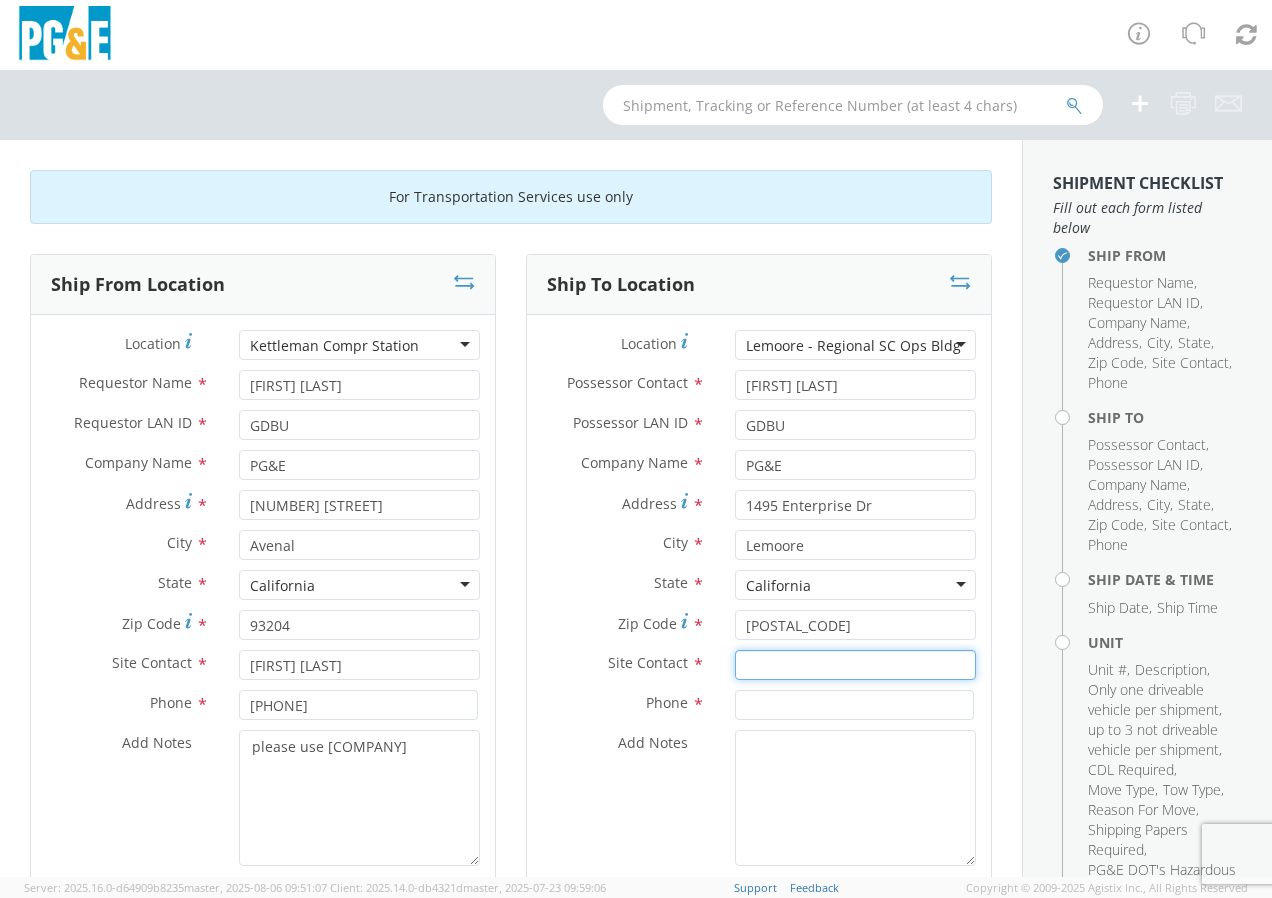 click at bounding box center (855, 665) 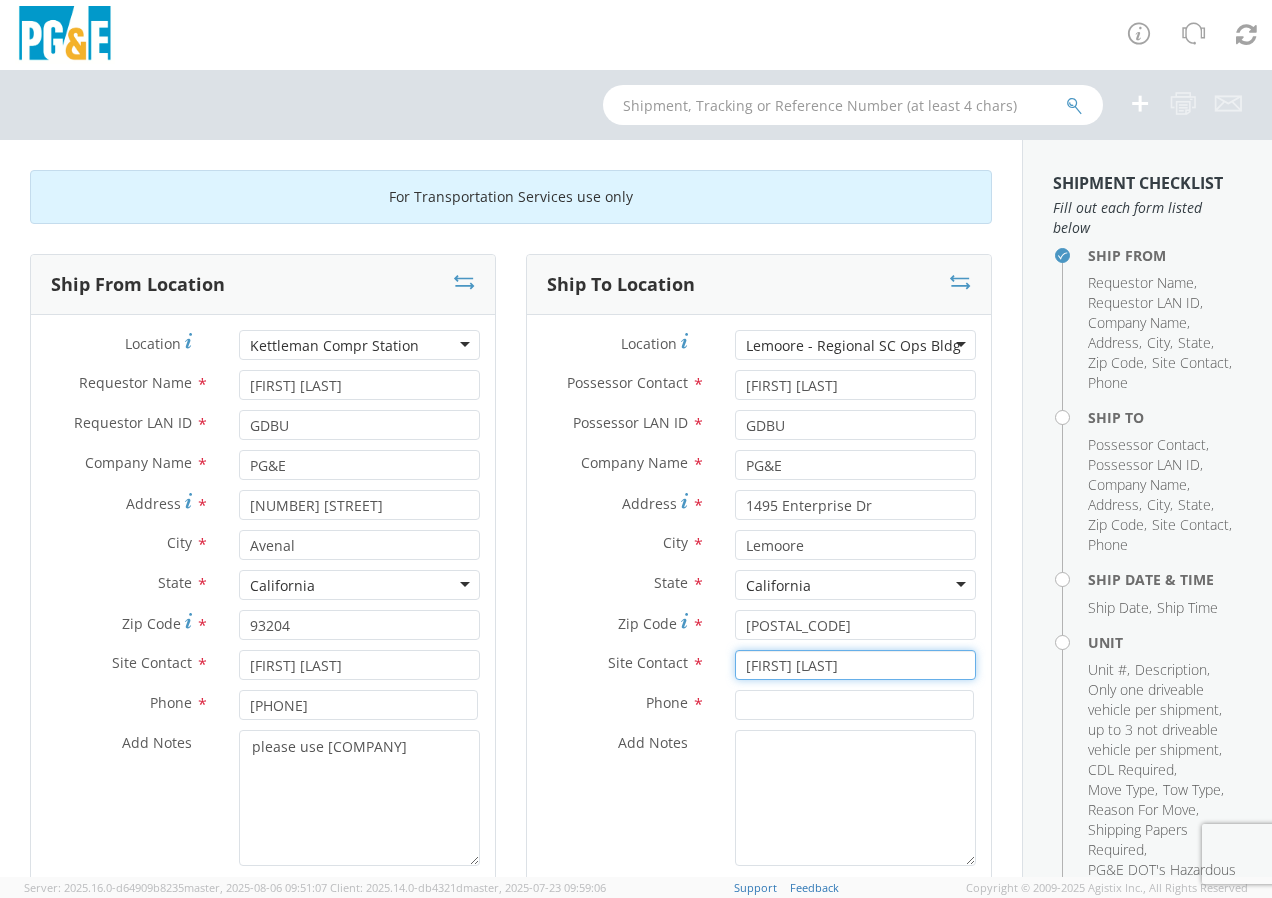 type on "[FIRST] [LAST]" 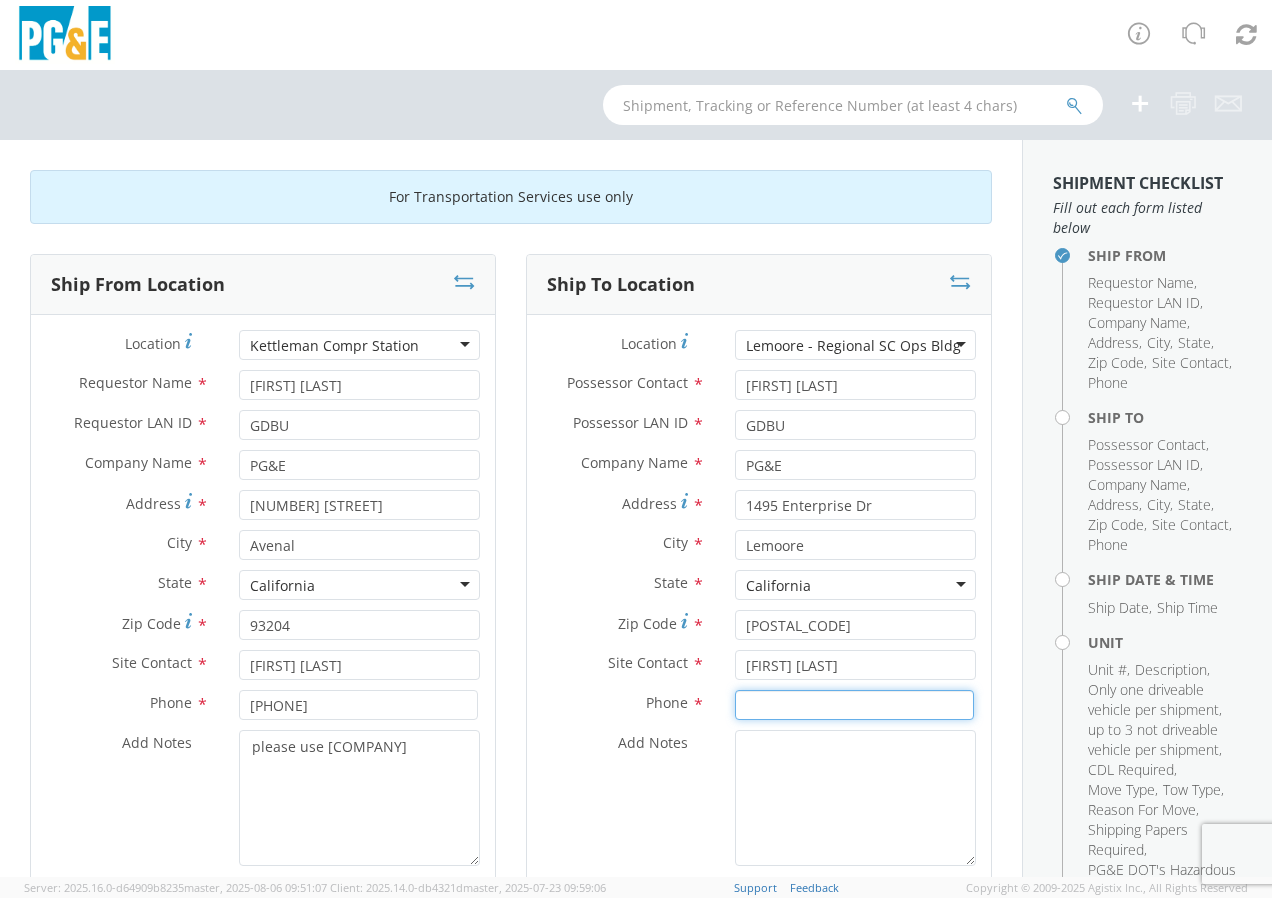 click at bounding box center (854, 705) 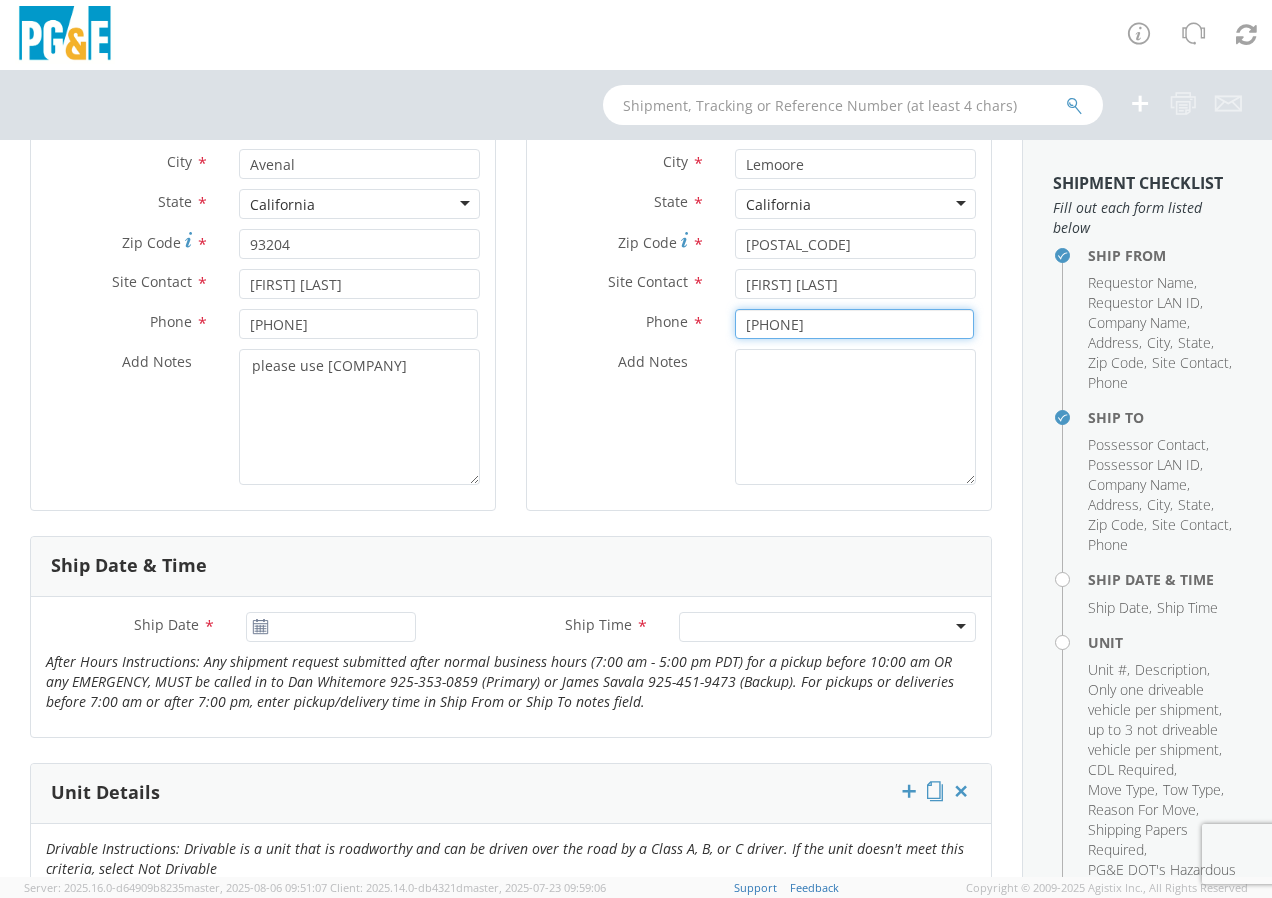 scroll, scrollTop: 385, scrollLeft: 0, axis: vertical 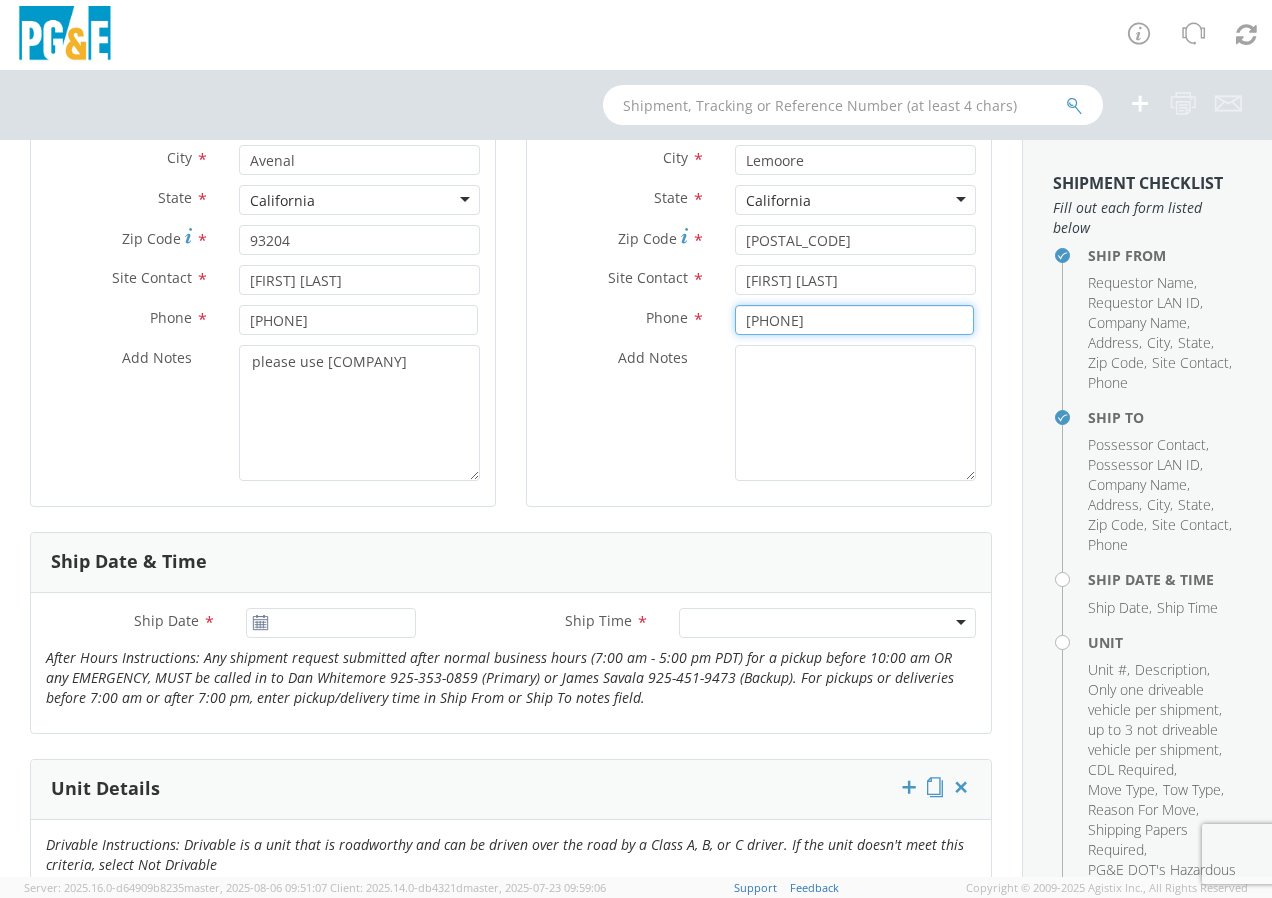 type on "[PHONE]" 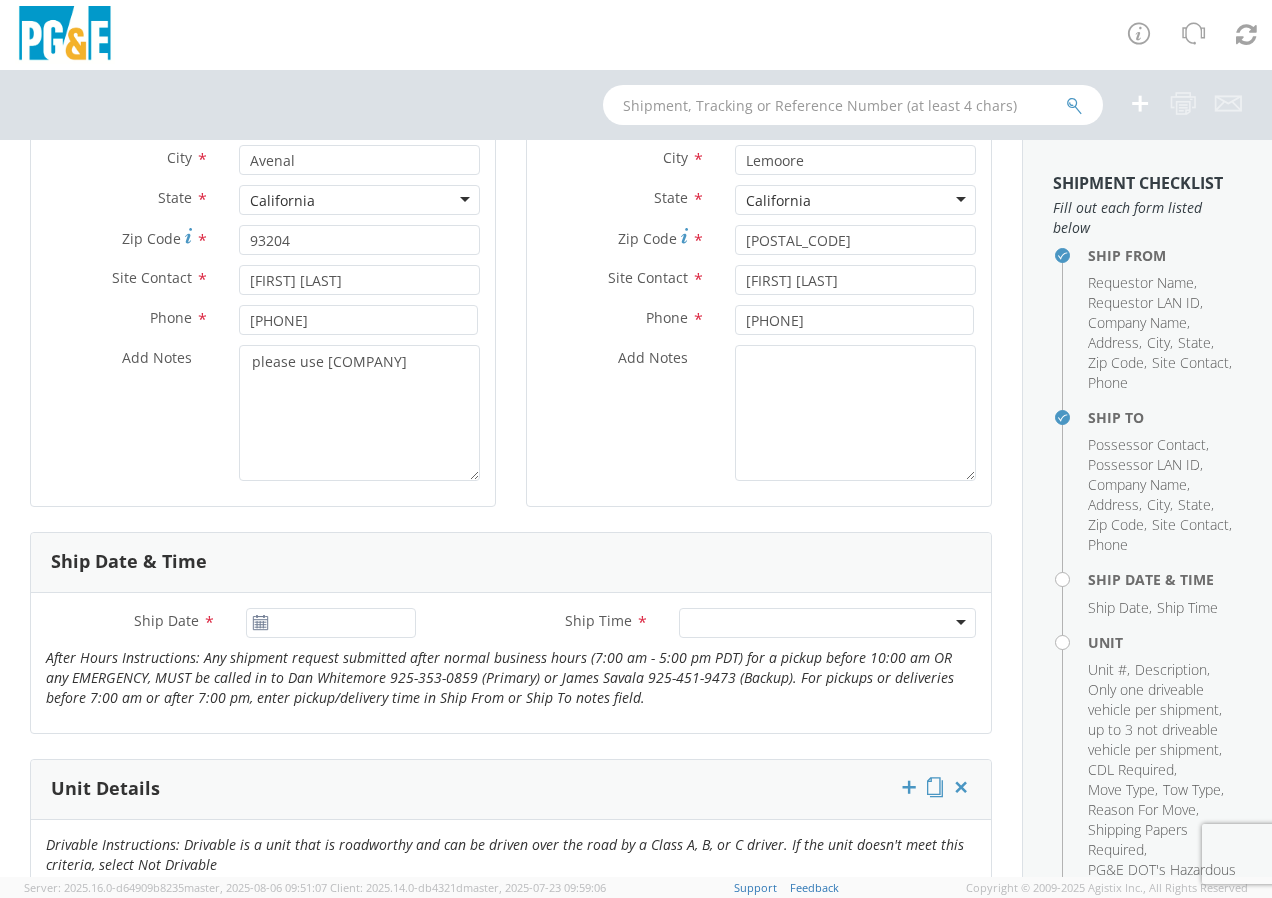 click 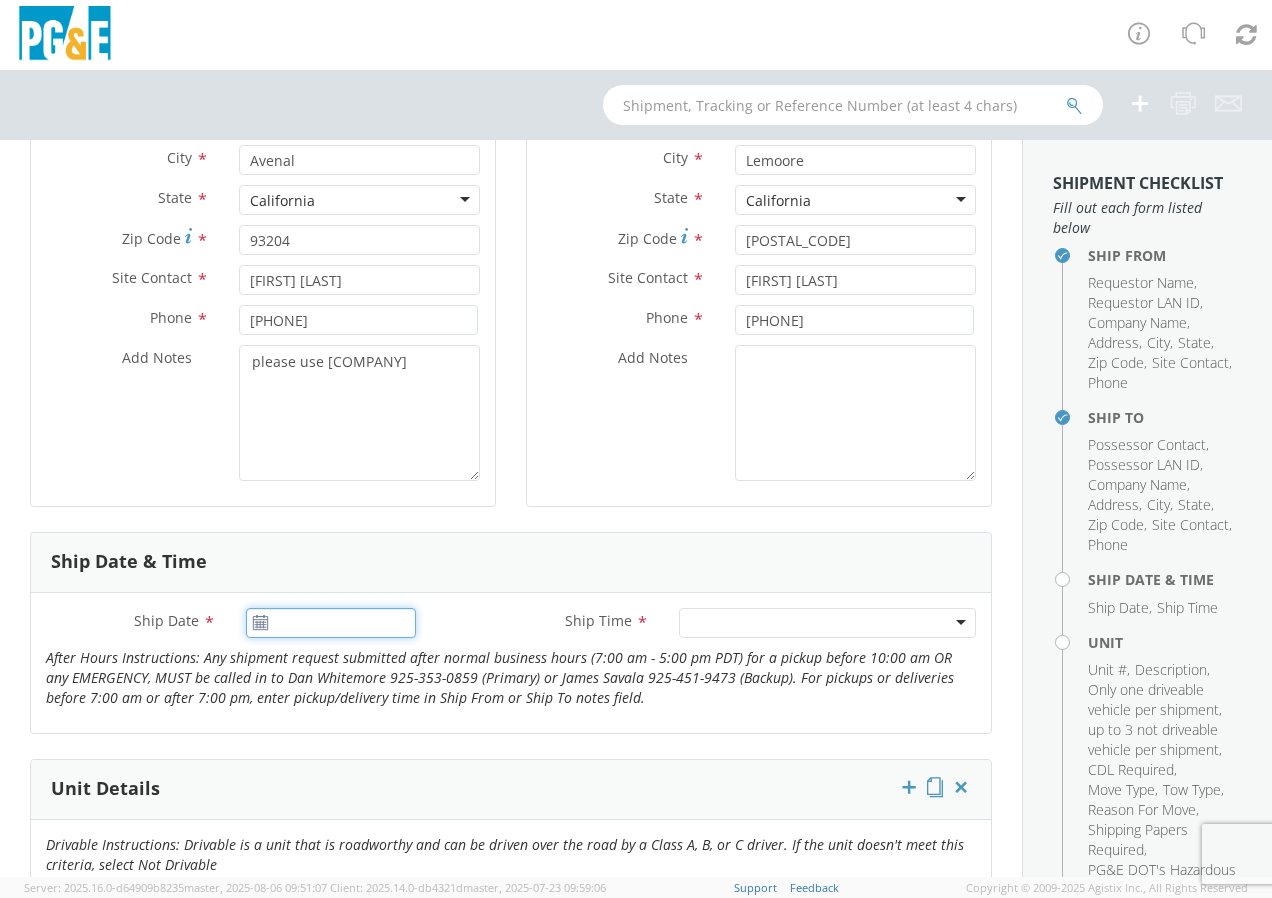 click on "Ship Date        *" at bounding box center (331, 623) 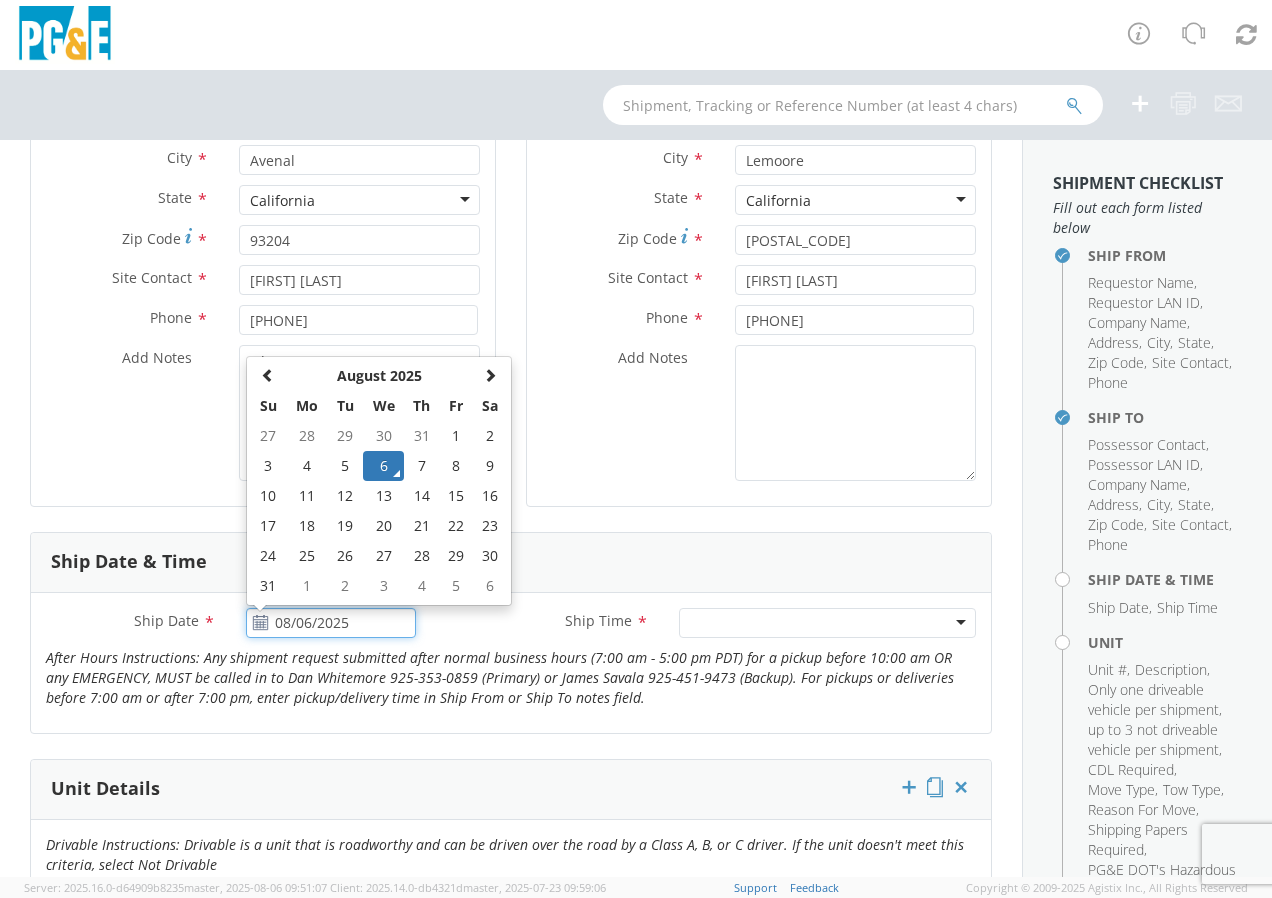 click on "6" 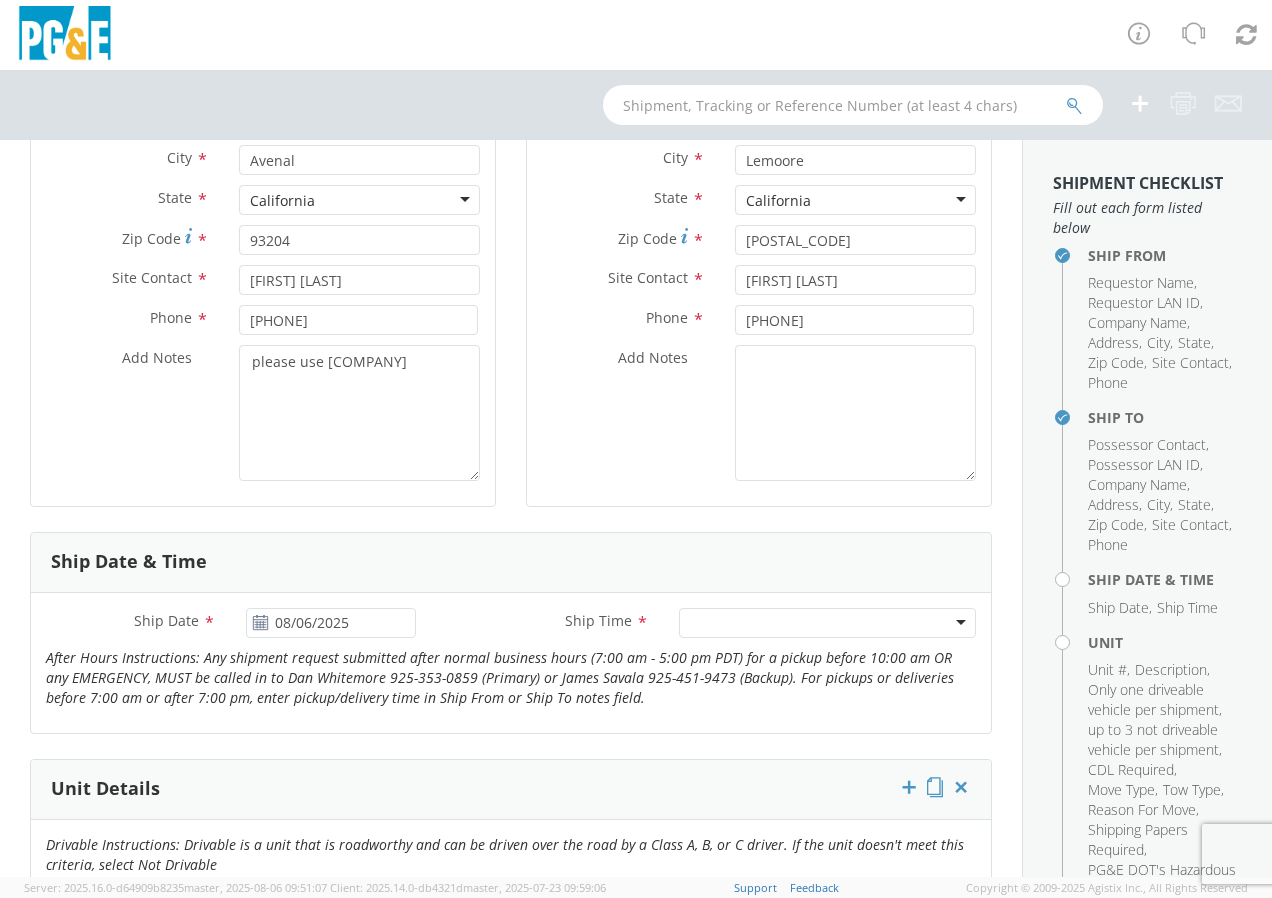 click 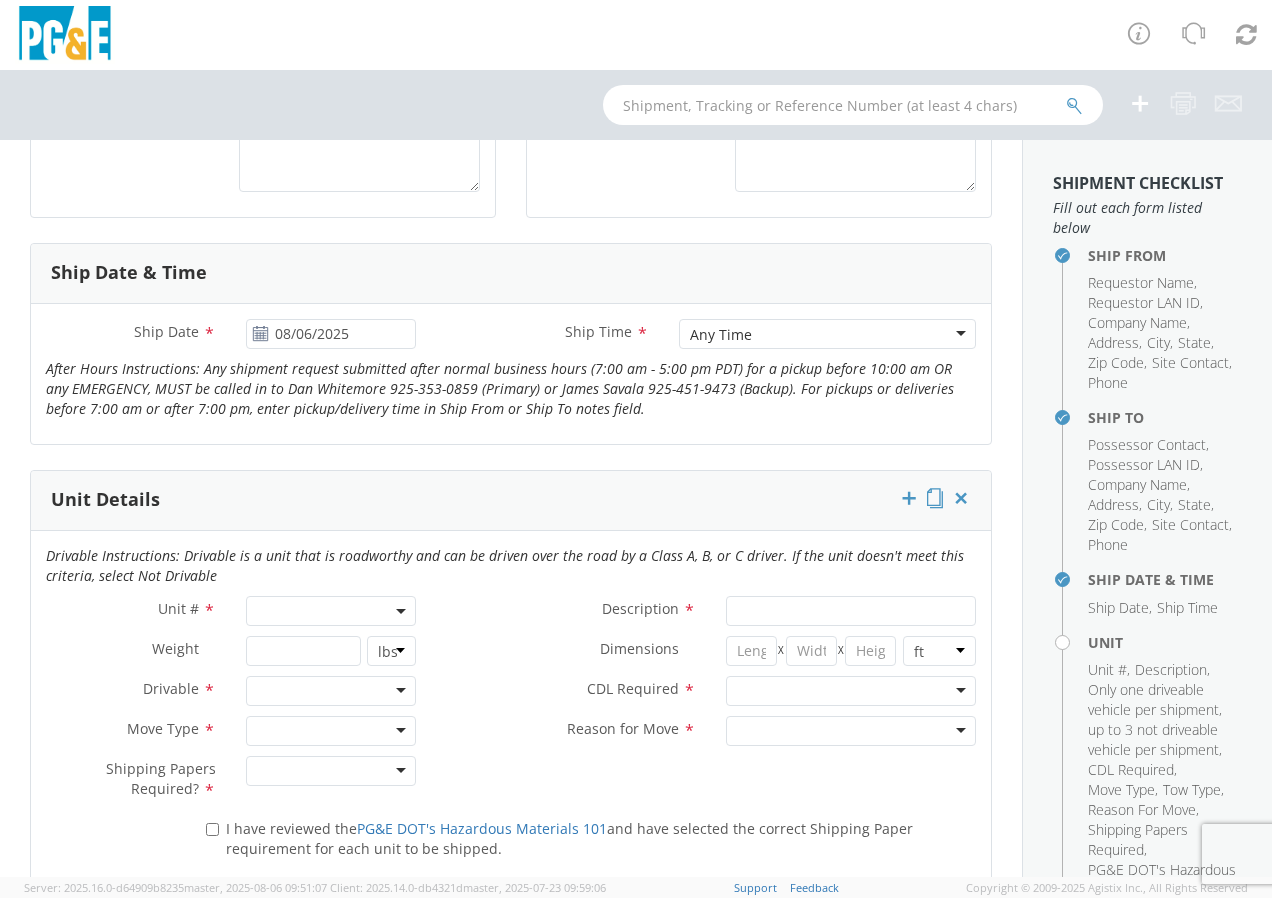 scroll, scrollTop: 677, scrollLeft: 0, axis: vertical 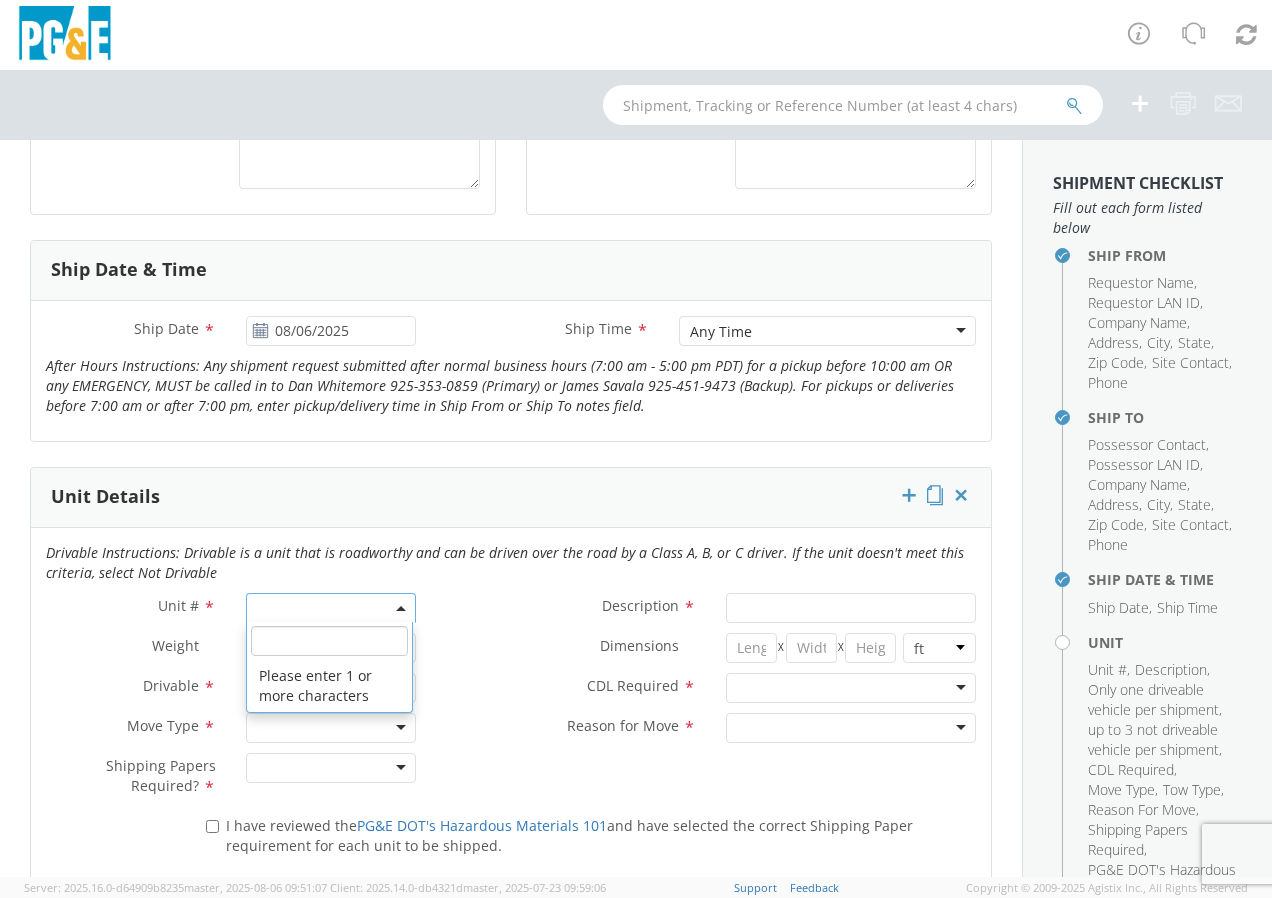 click 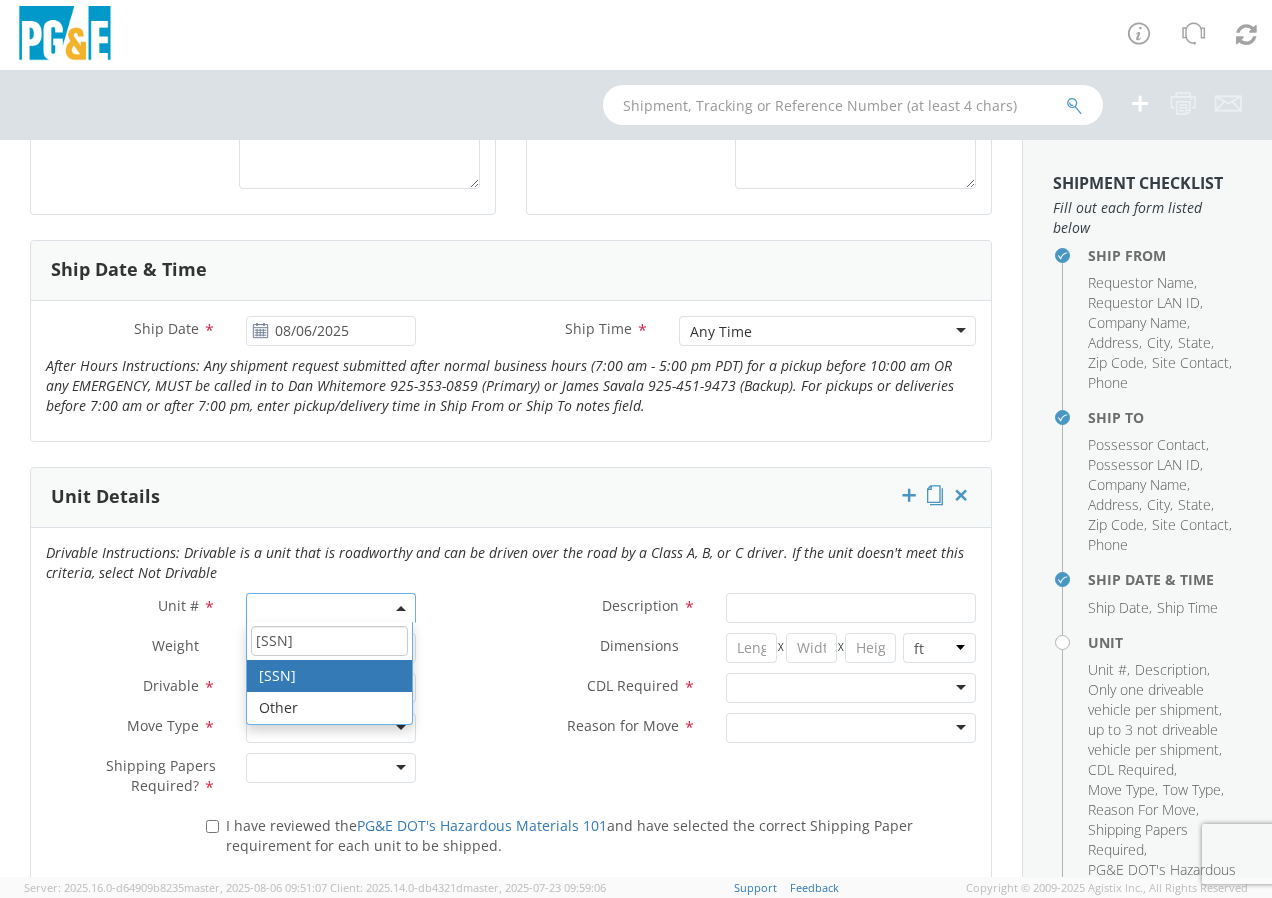 type on "[SSN]" 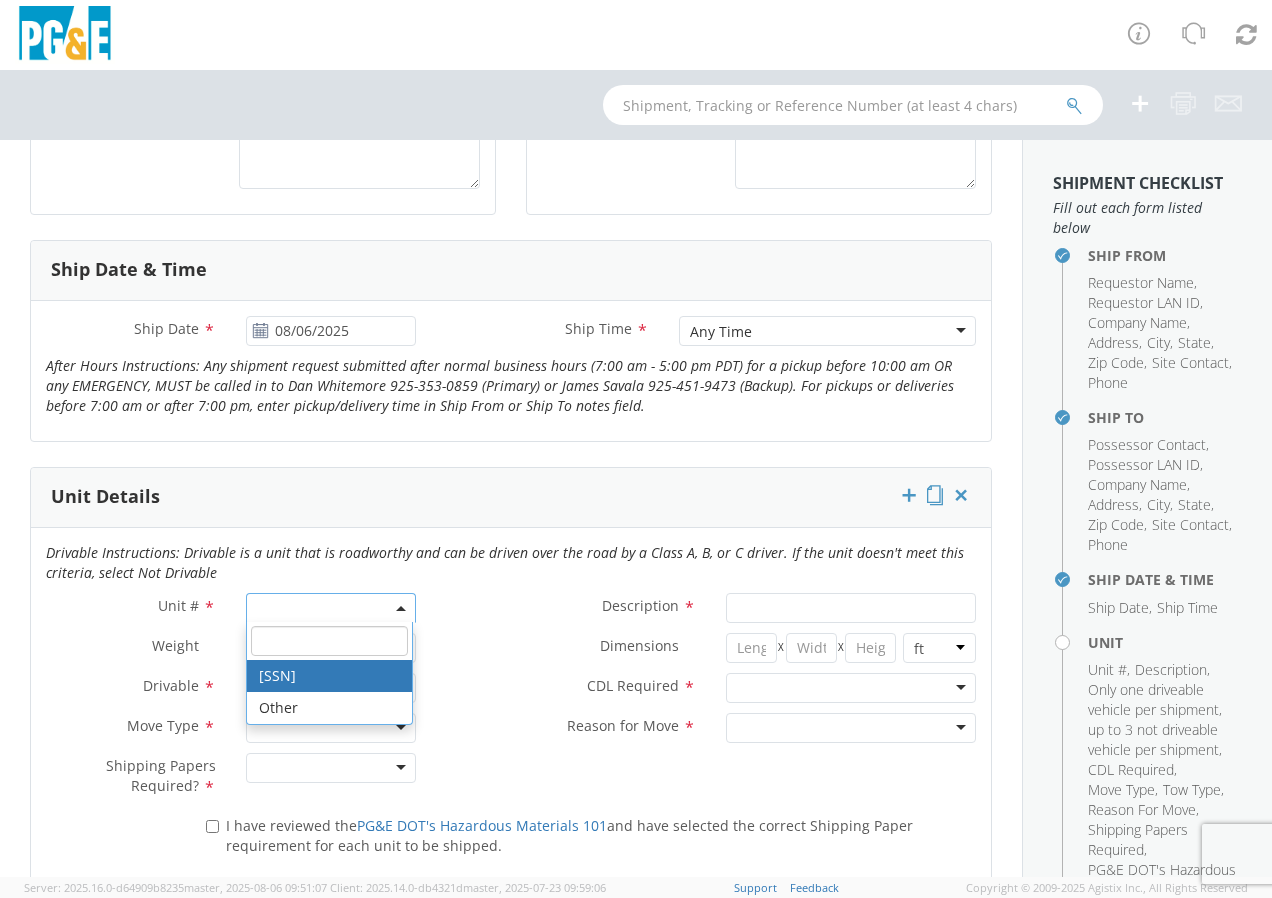 select on "[SSN]" 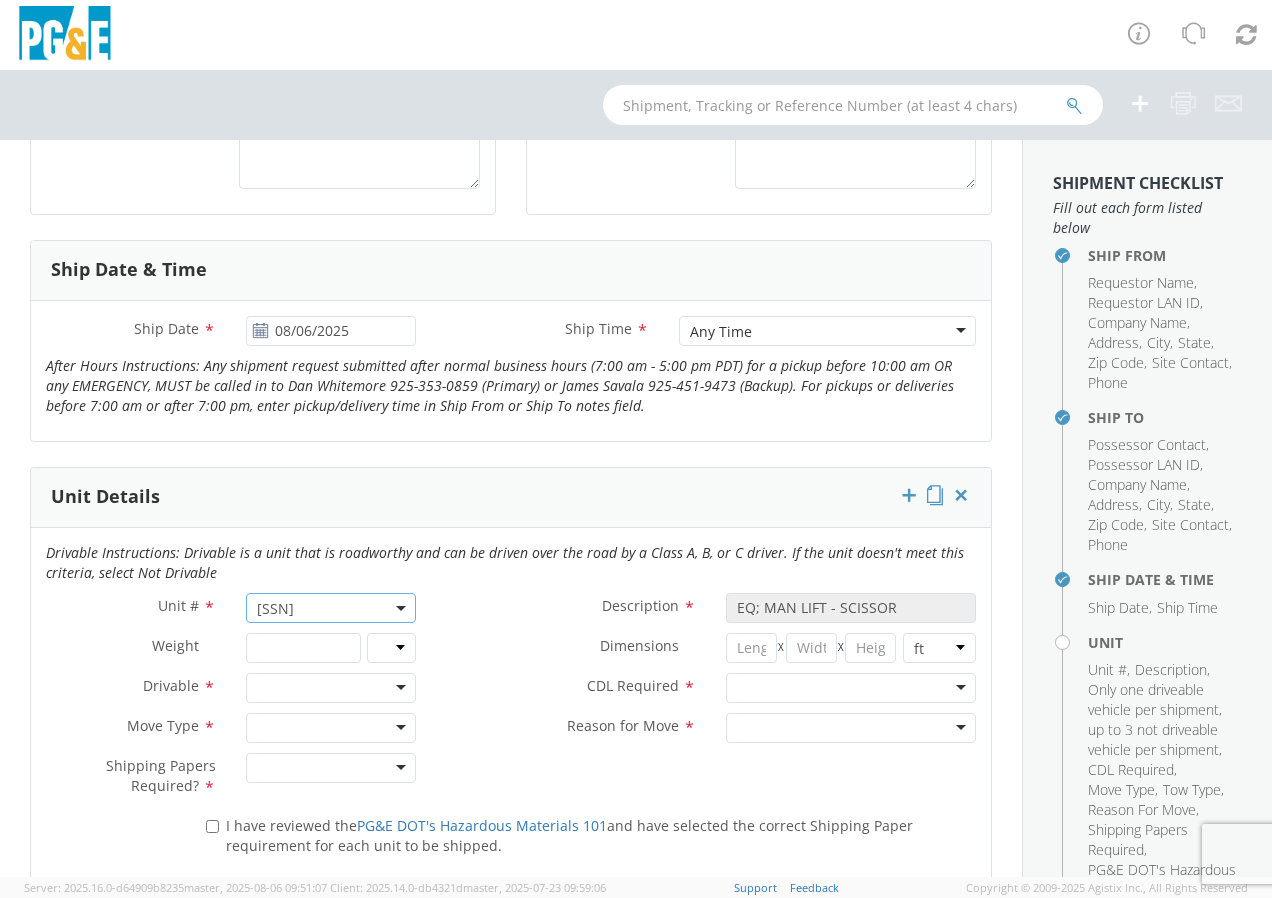 click 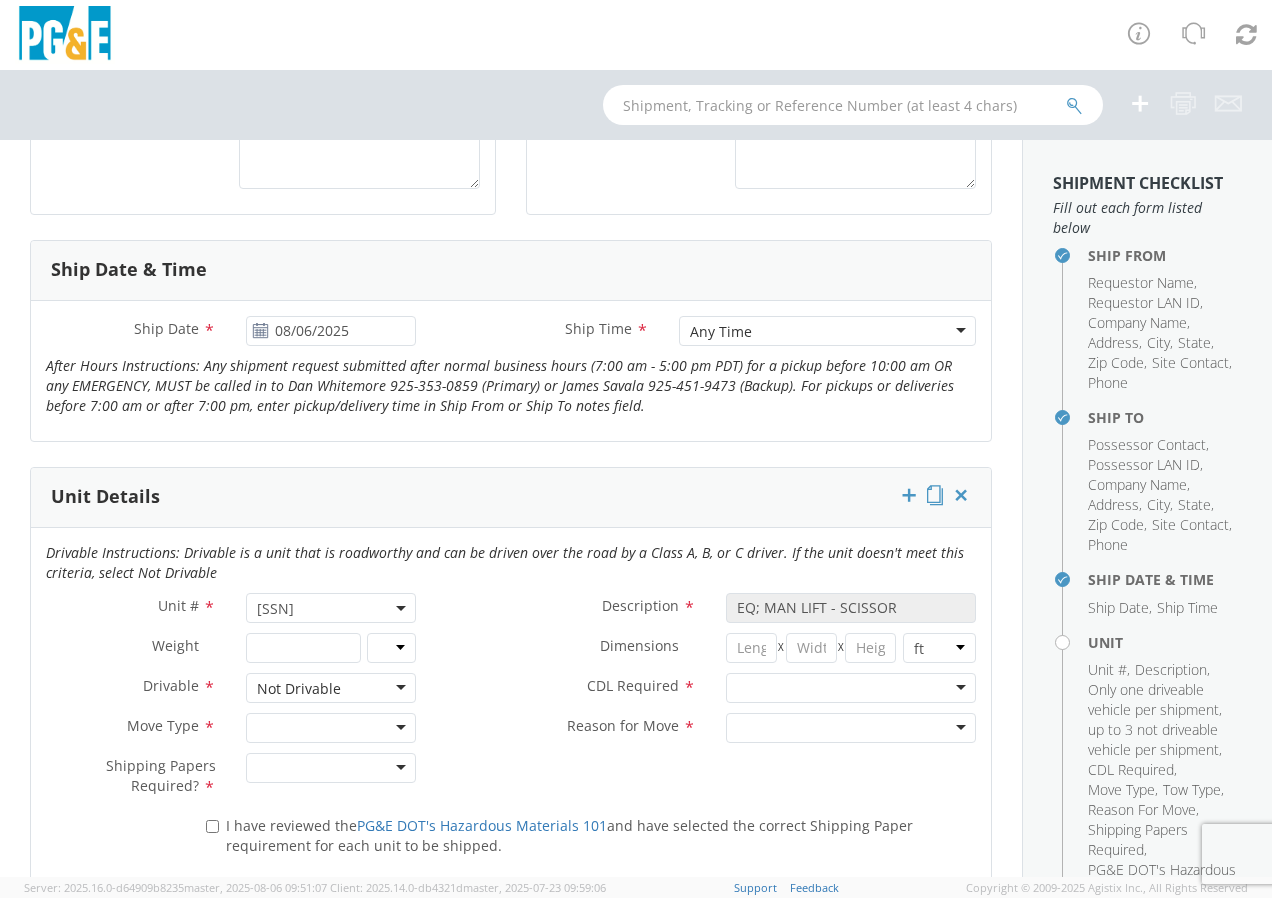 click 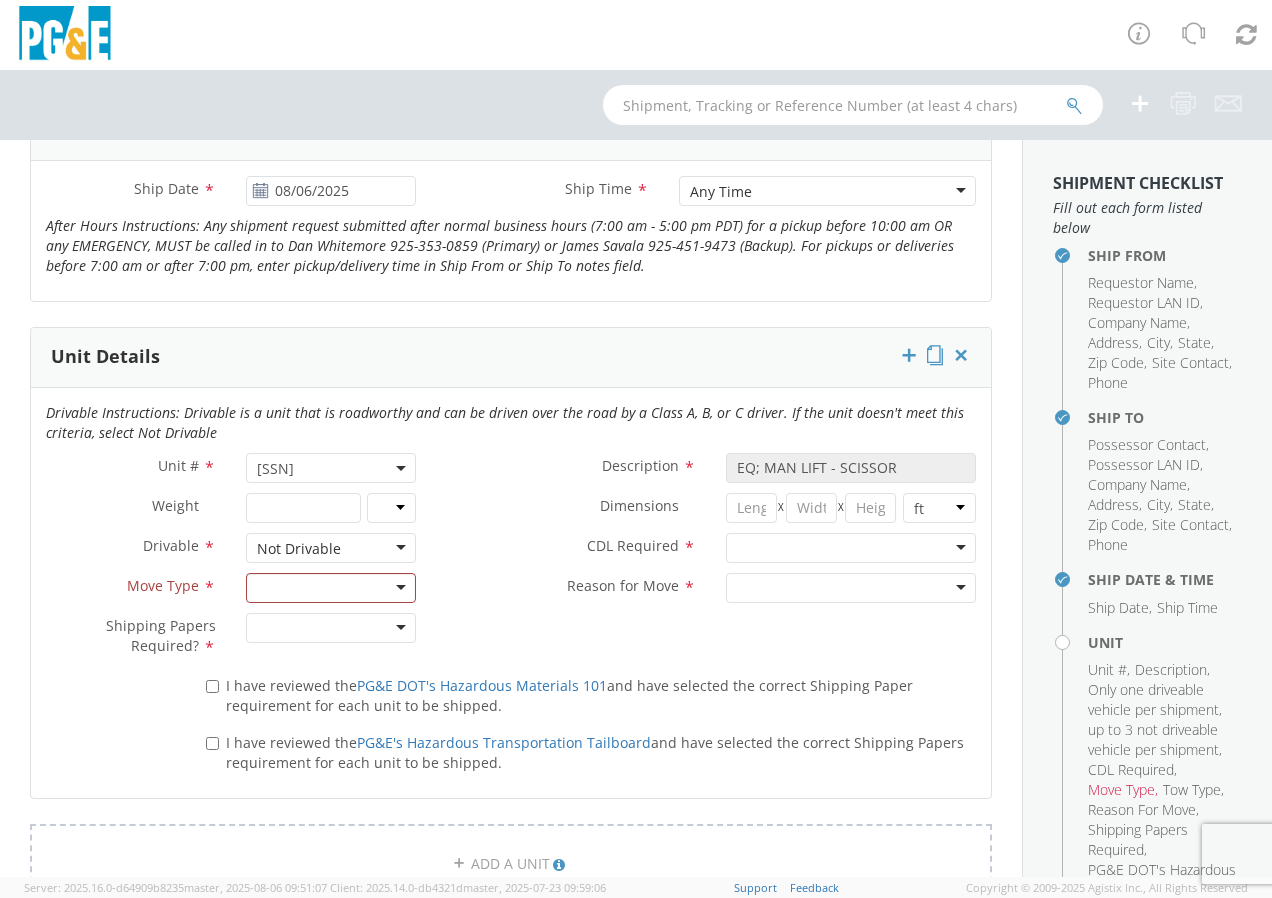 scroll, scrollTop: 820, scrollLeft: 0, axis: vertical 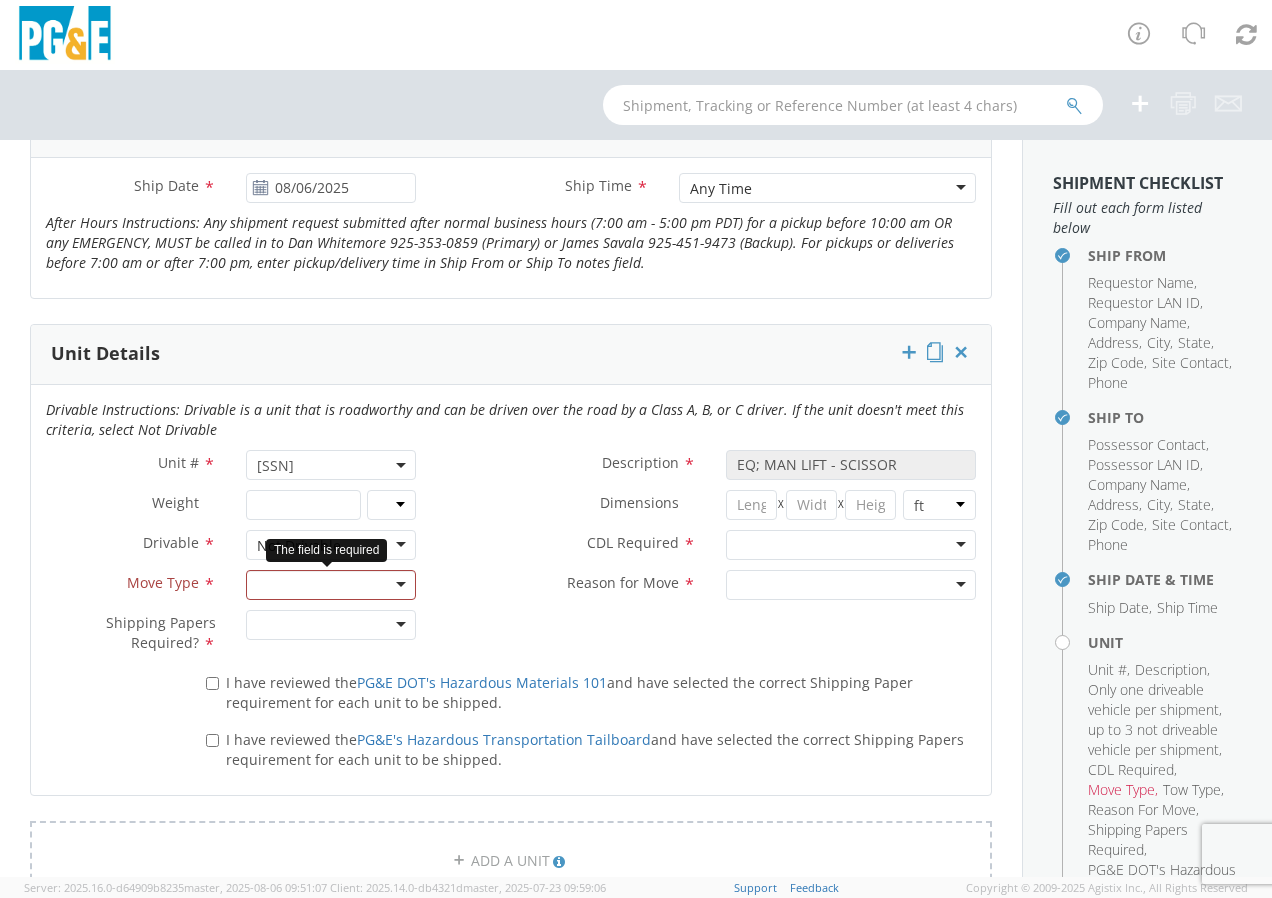 click 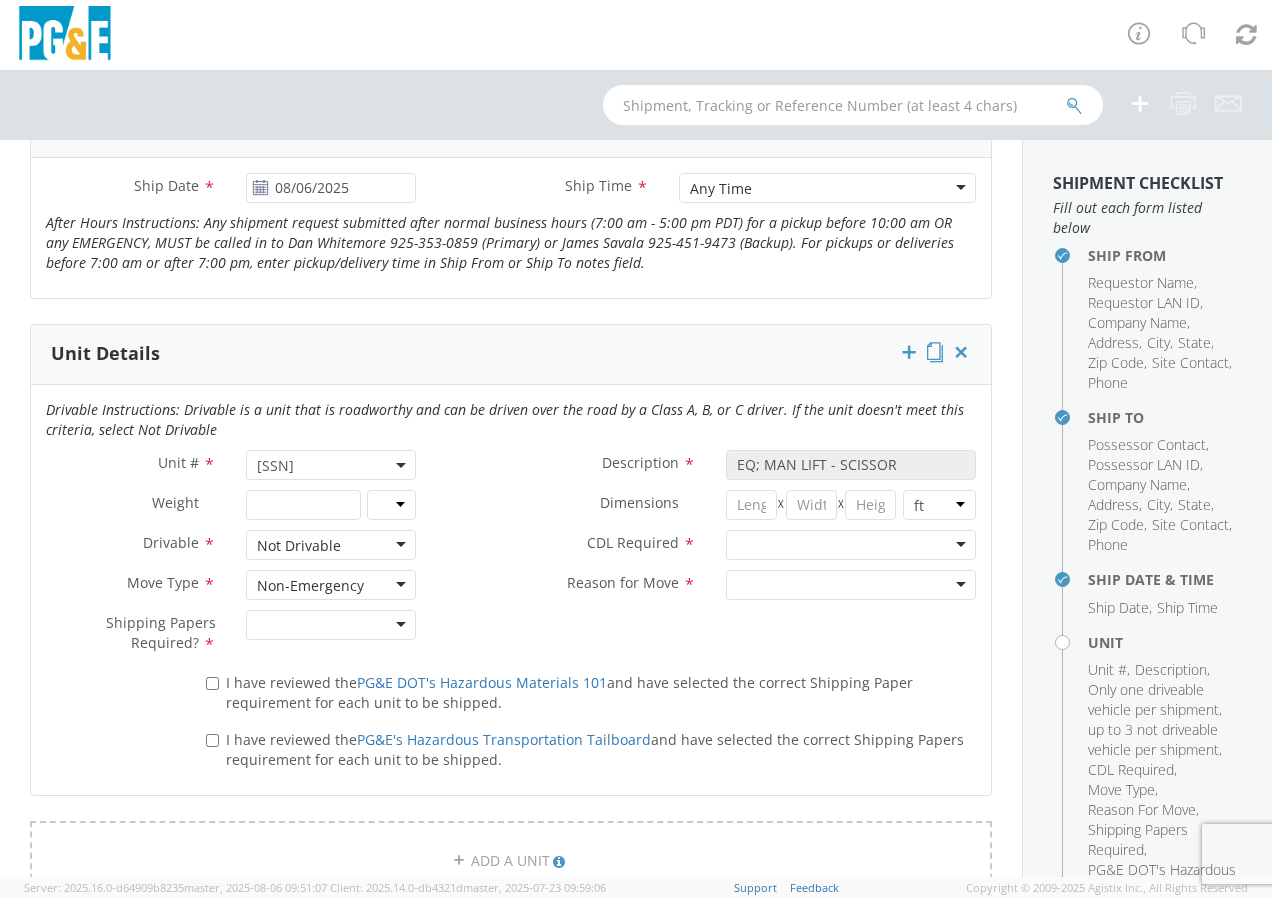 click 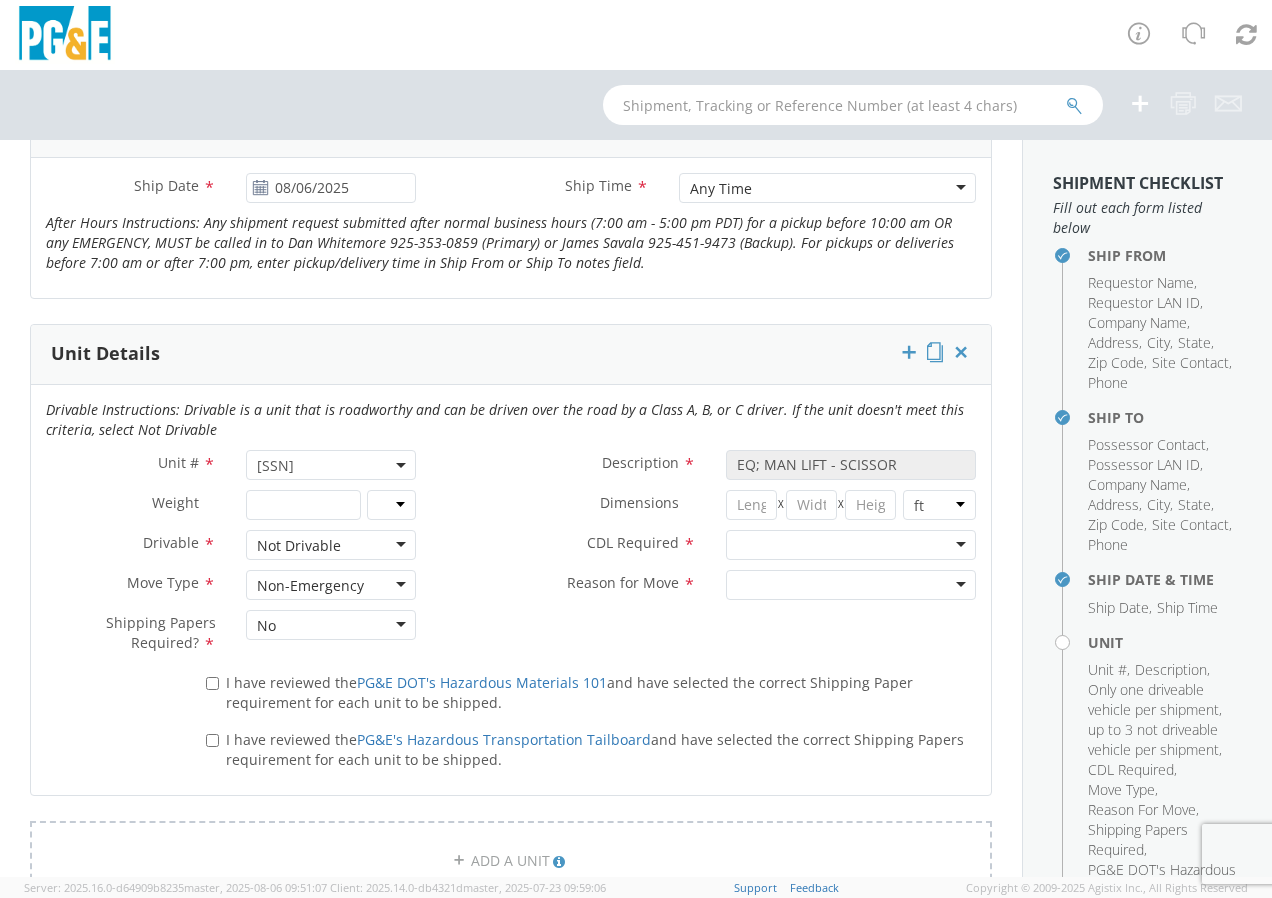 click 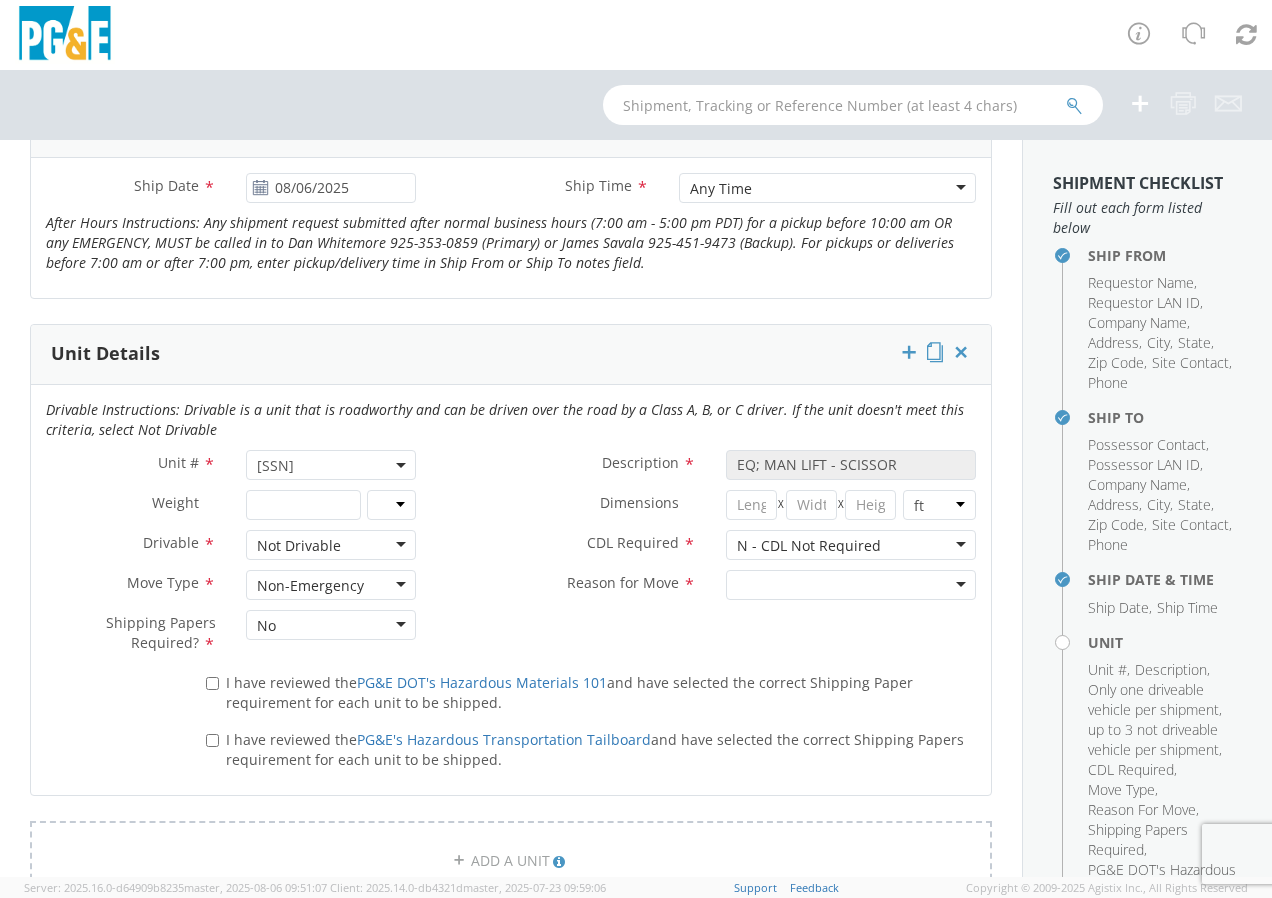 click 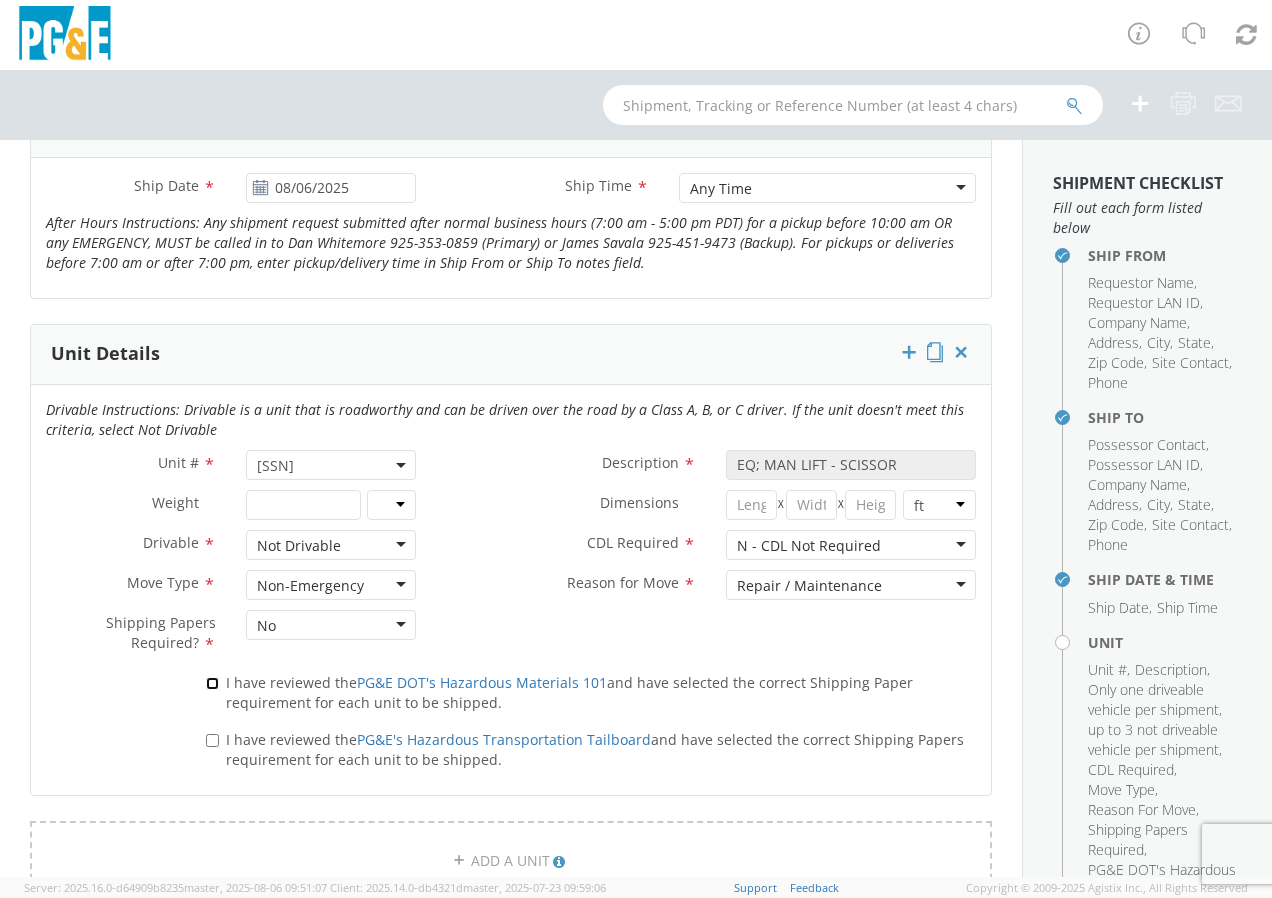 click on "I have reviewed the  PG&E DOT's Hazardous Materials 101
and have selected the correct Shipping Paper requirement for each unit to be shipped." at bounding box center (212, 683) 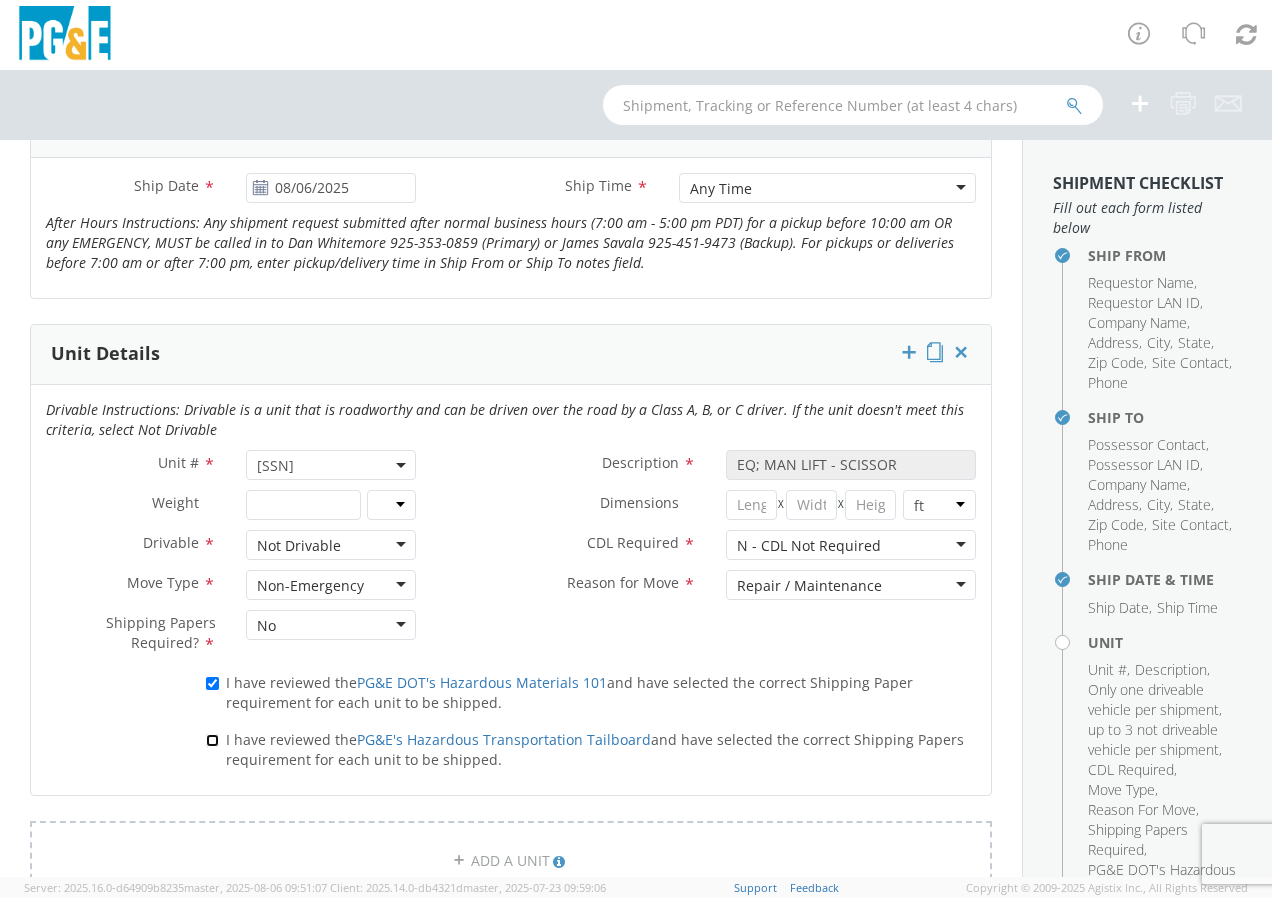 click on "I have reviewed the  PG&E's Hazardous Transportation Tailboard
and have selected the correct Shipping Papers requirement for each unit to be shipped." at bounding box center (212, 740) 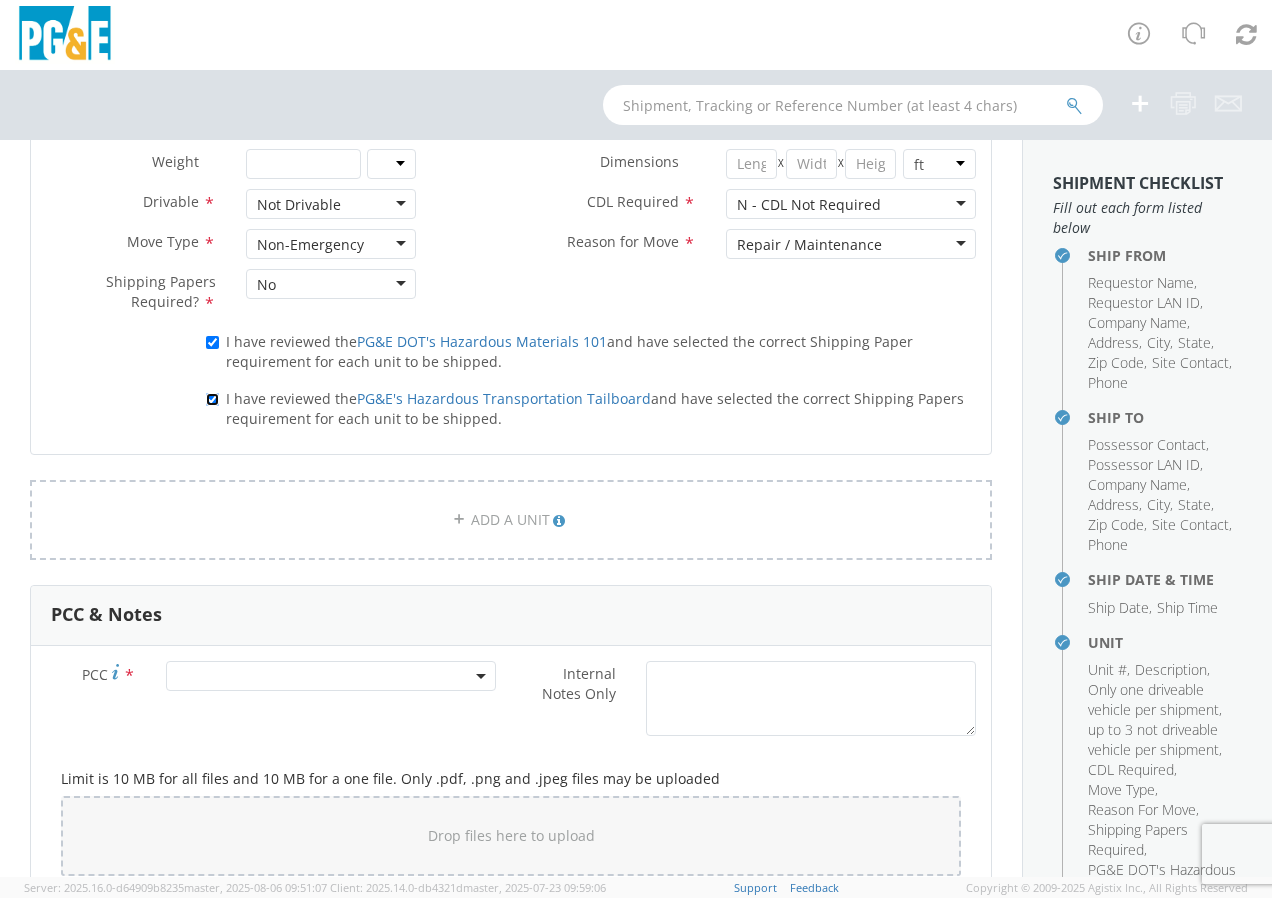 scroll, scrollTop: 1164, scrollLeft: 0, axis: vertical 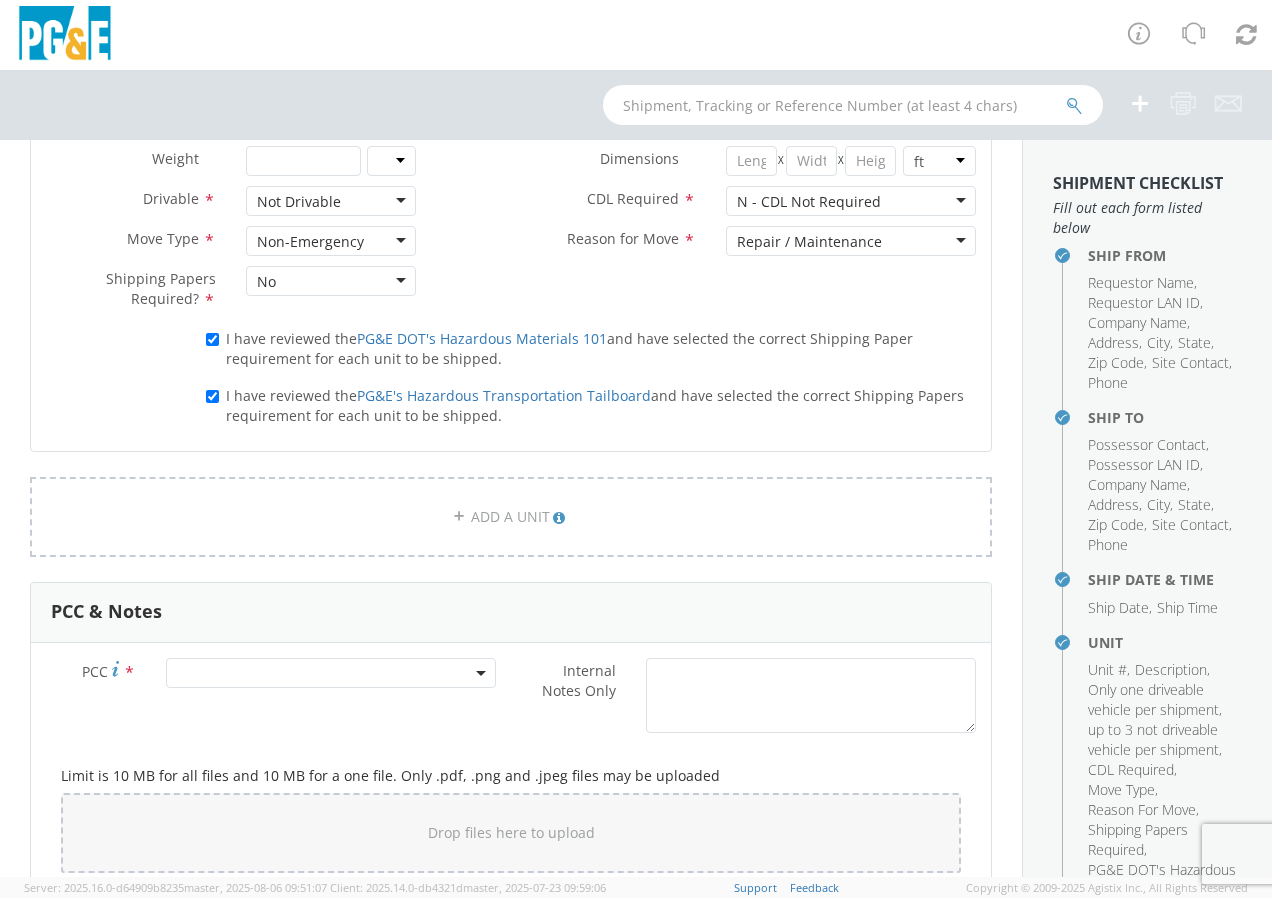 click 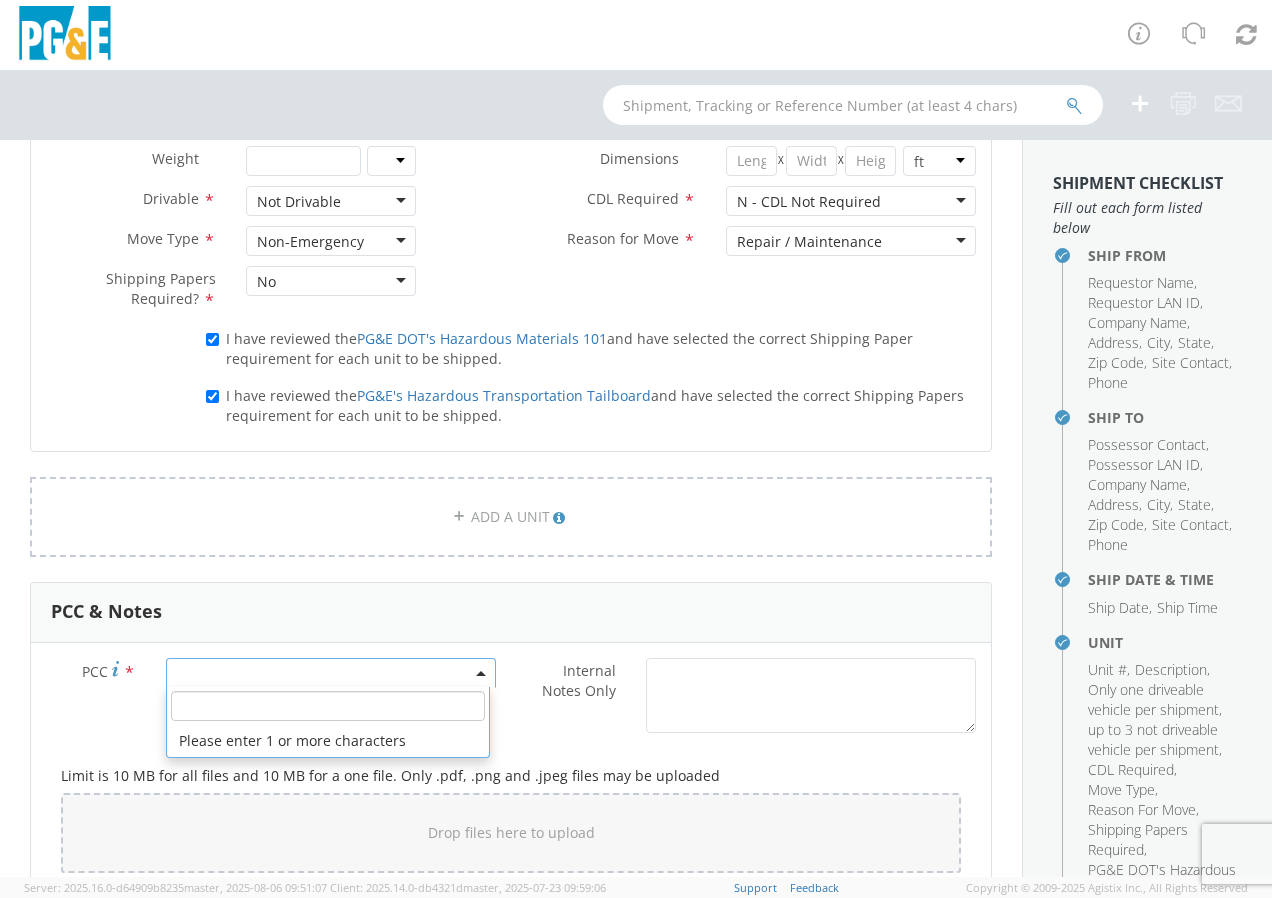 click 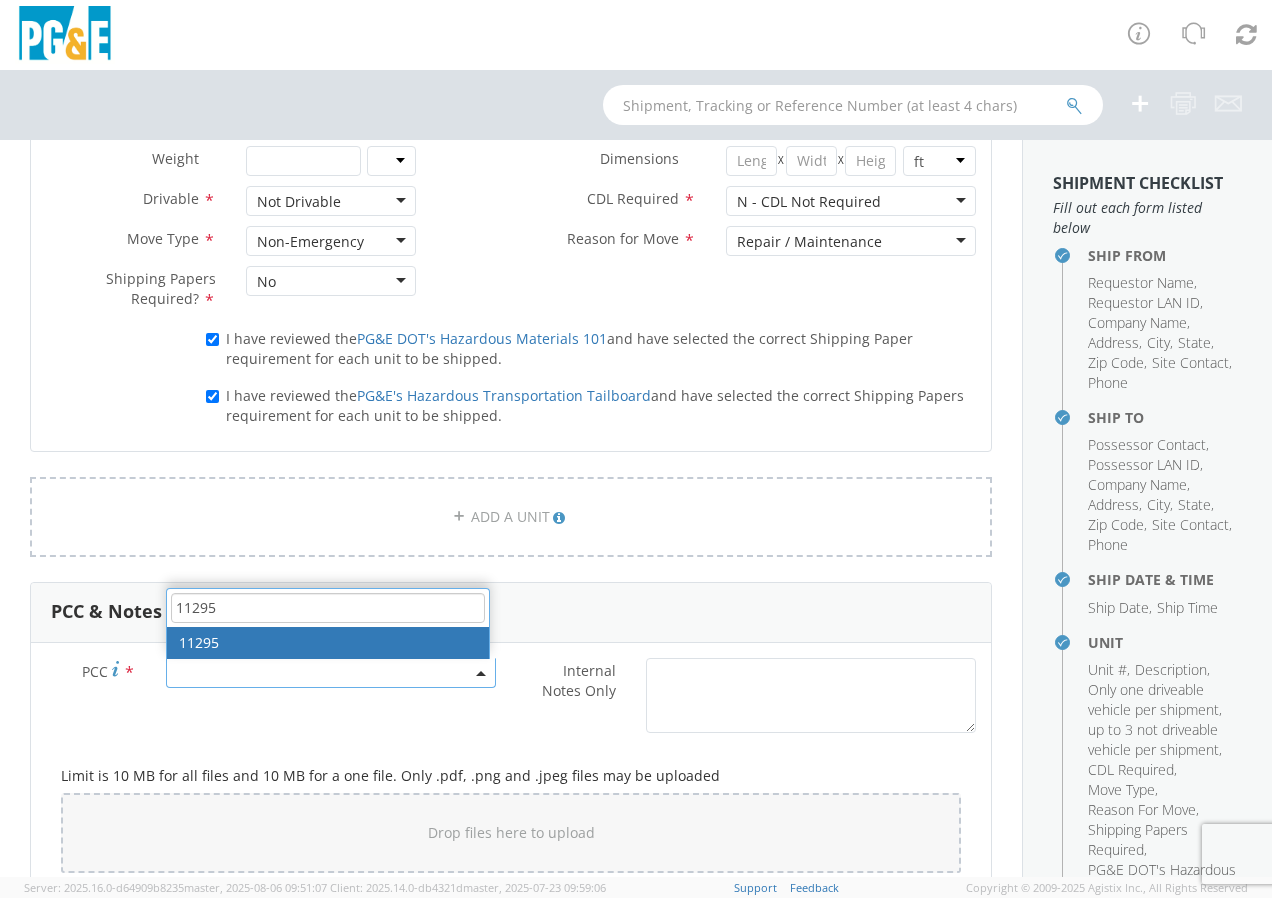 type on "11295" 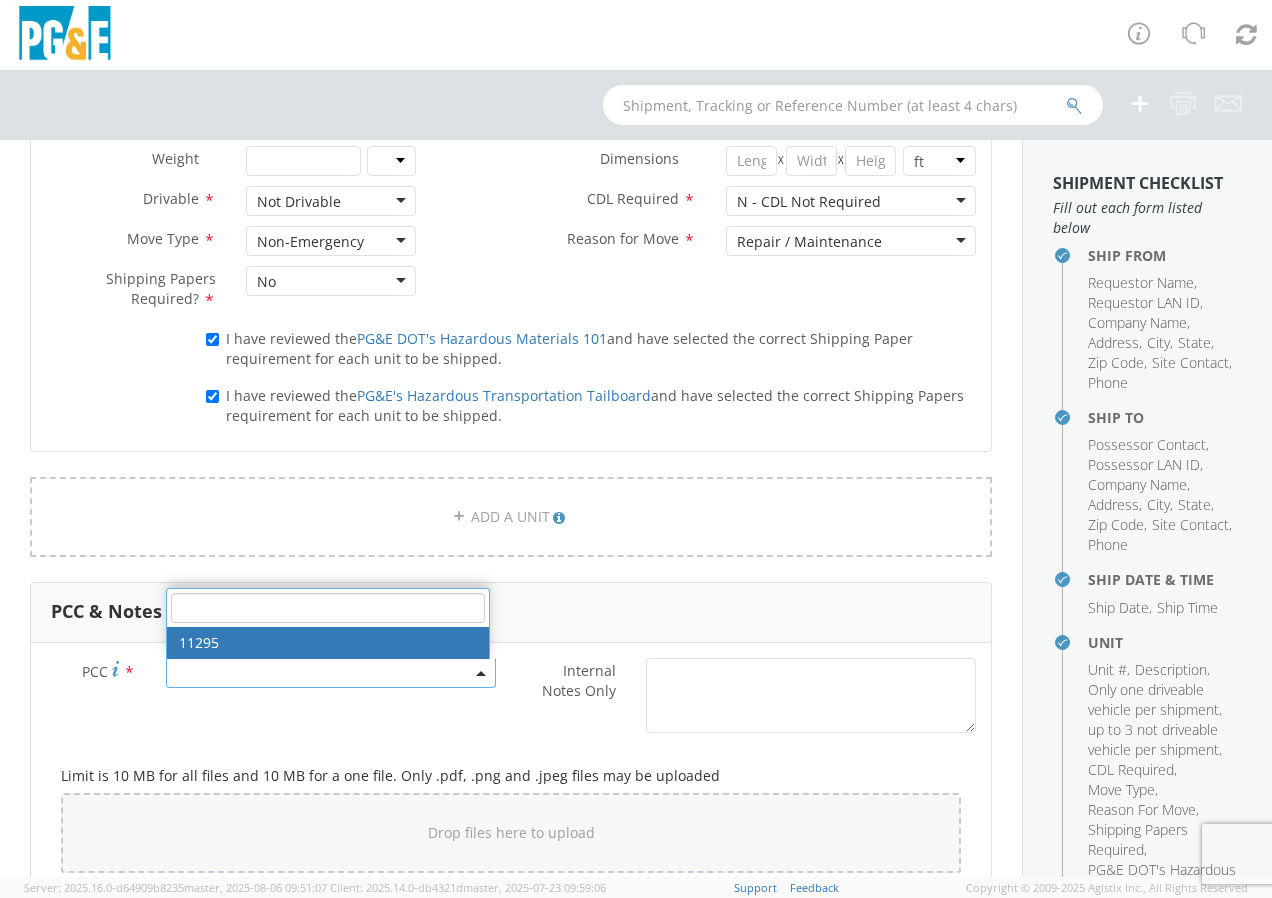 select on "11295" 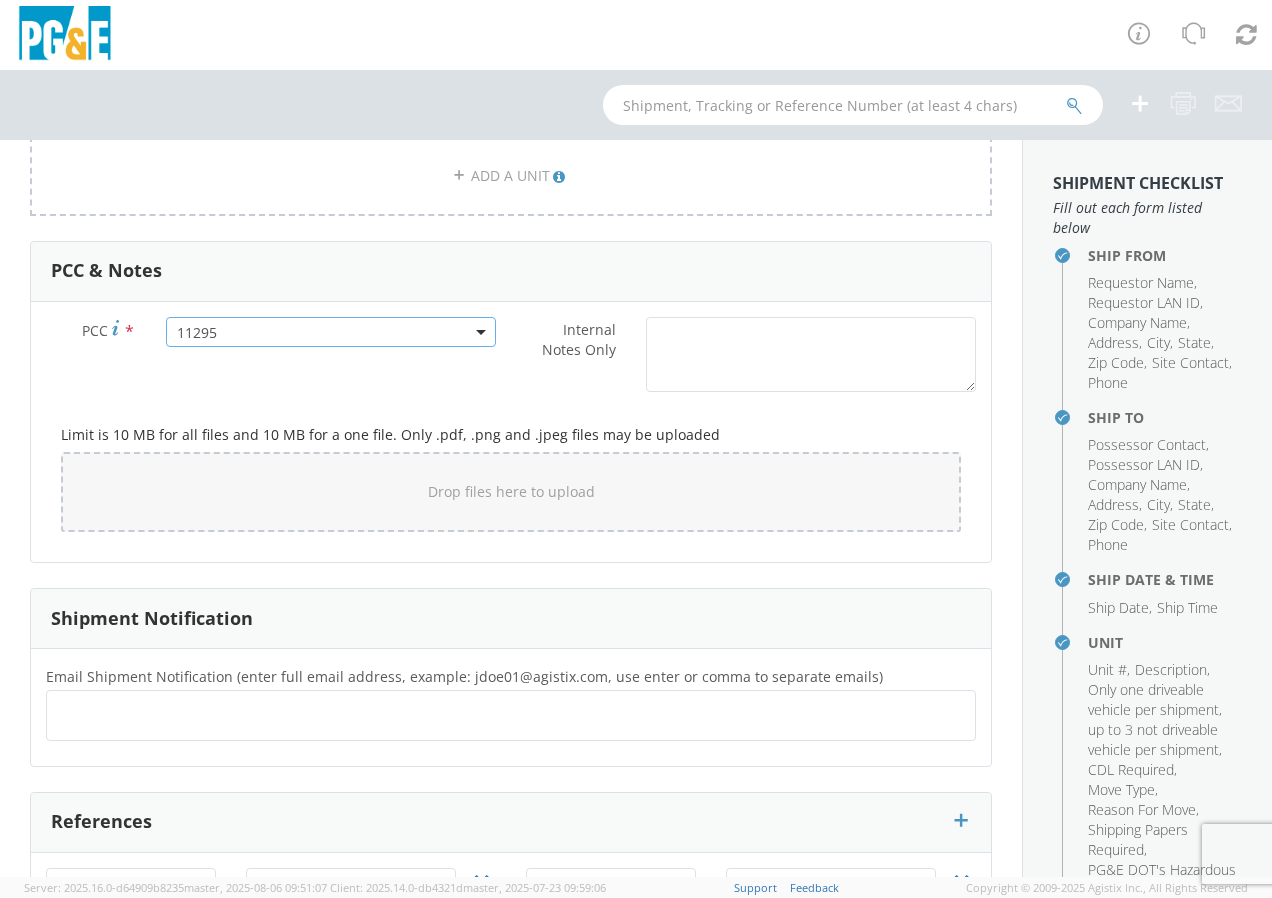 scroll, scrollTop: 1617, scrollLeft: 0, axis: vertical 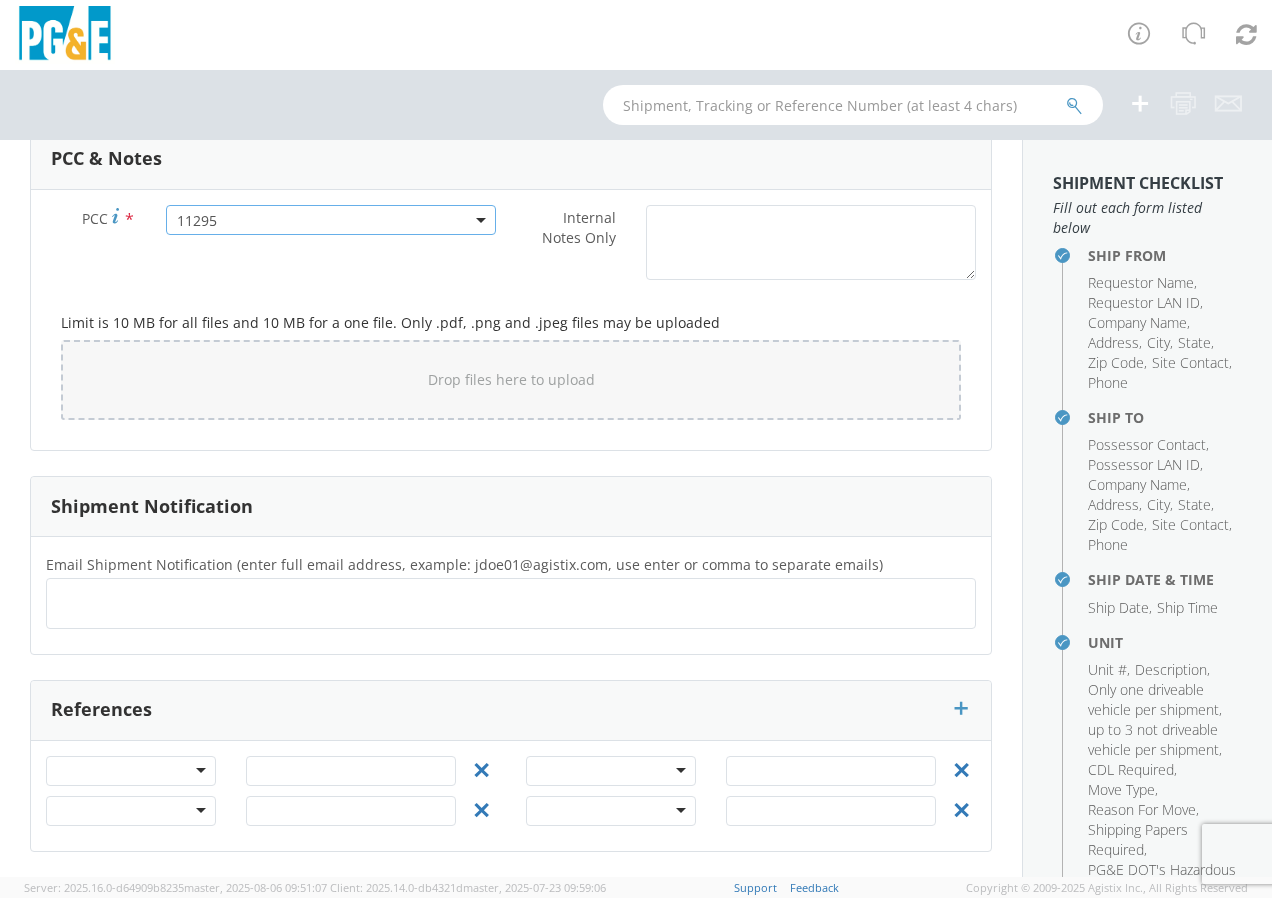 click 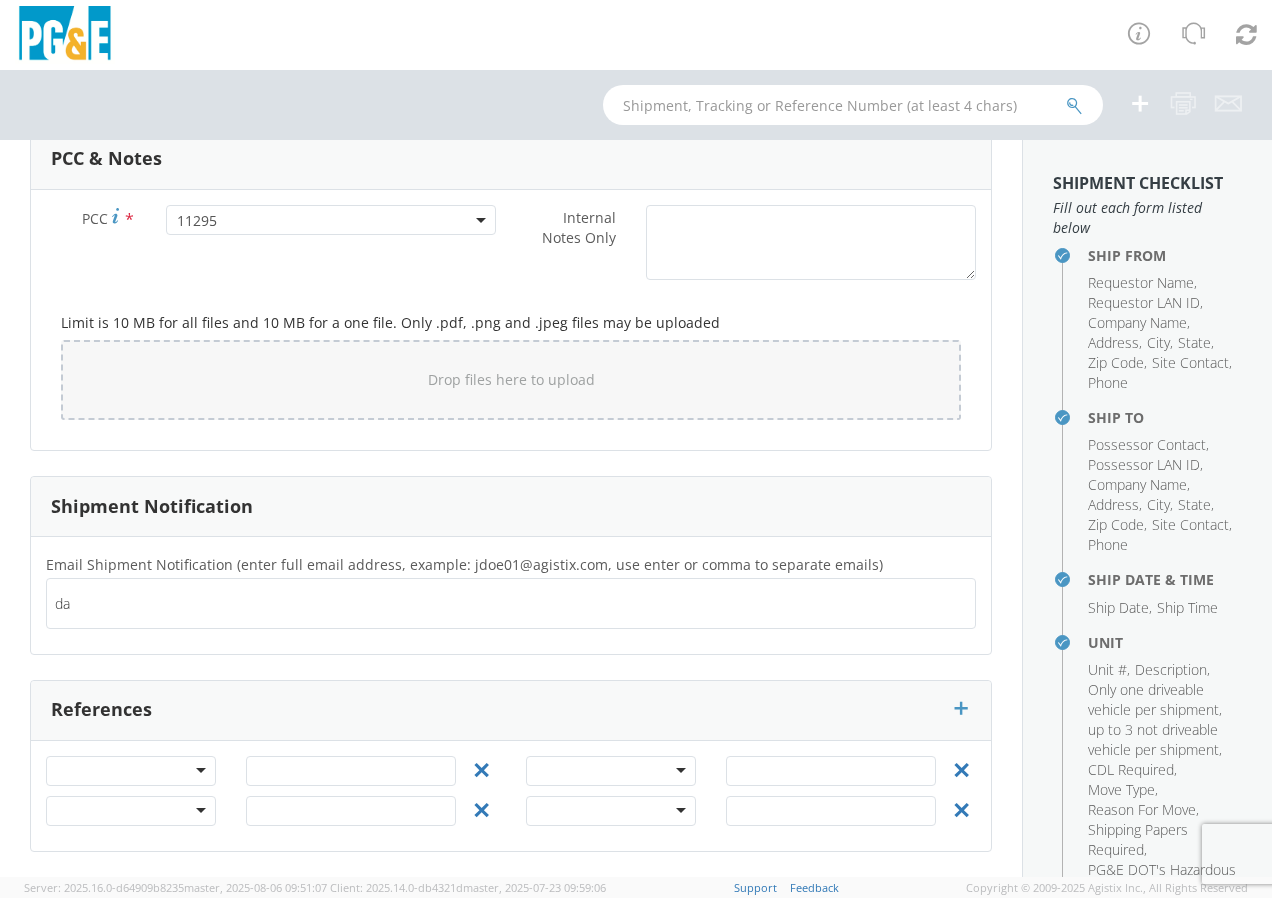type on "d" 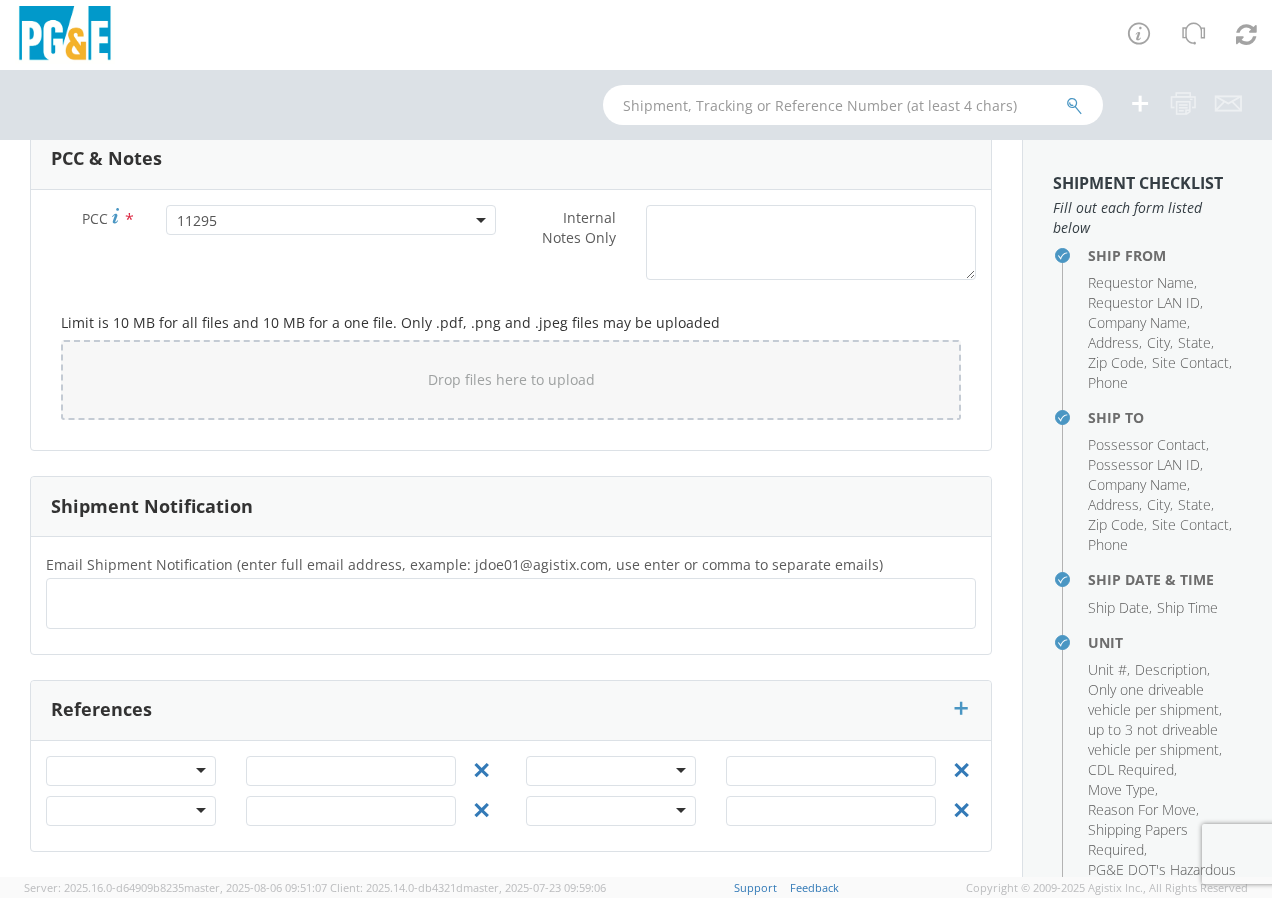 click 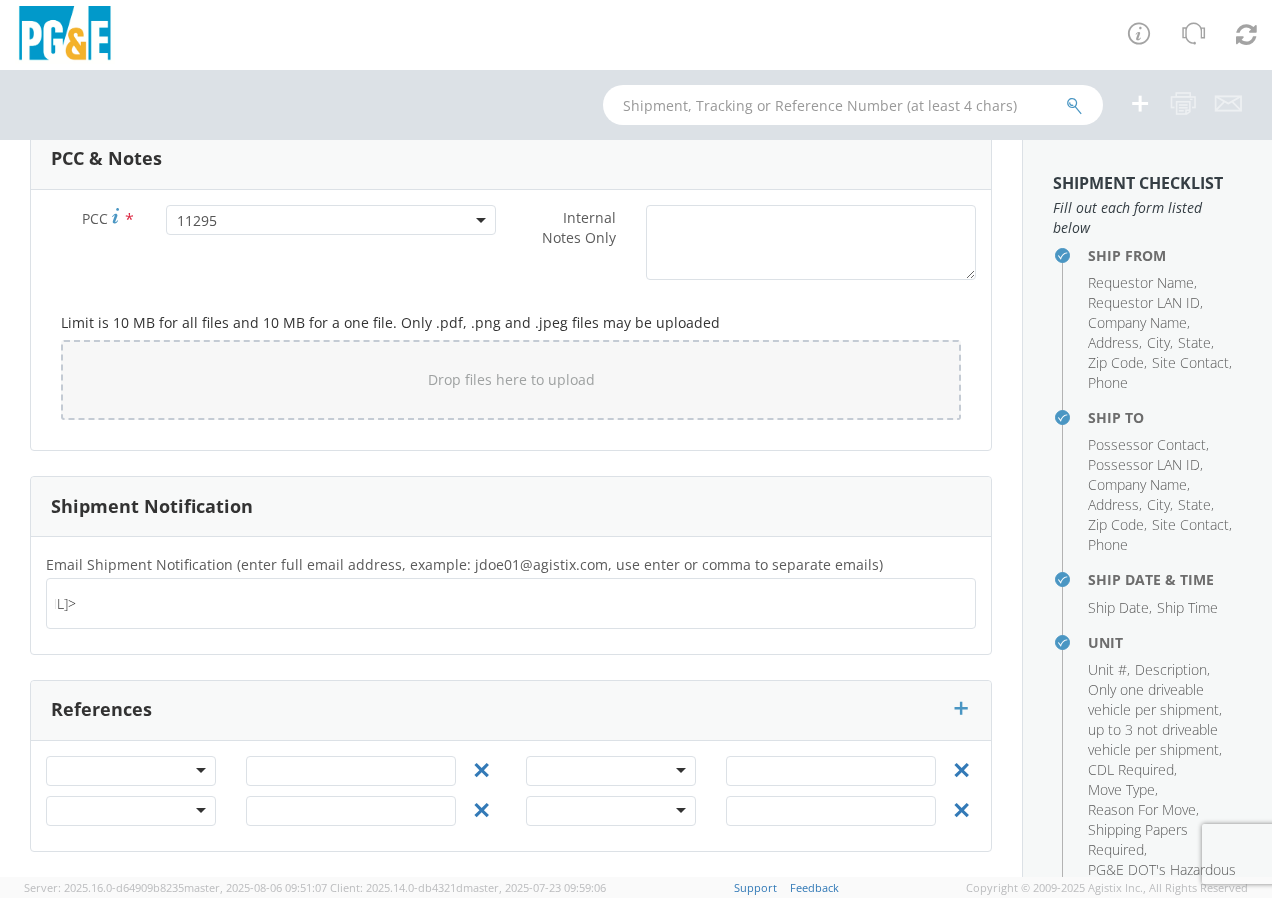 scroll, scrollTop: 0, scrollLeft: 0, axis: both 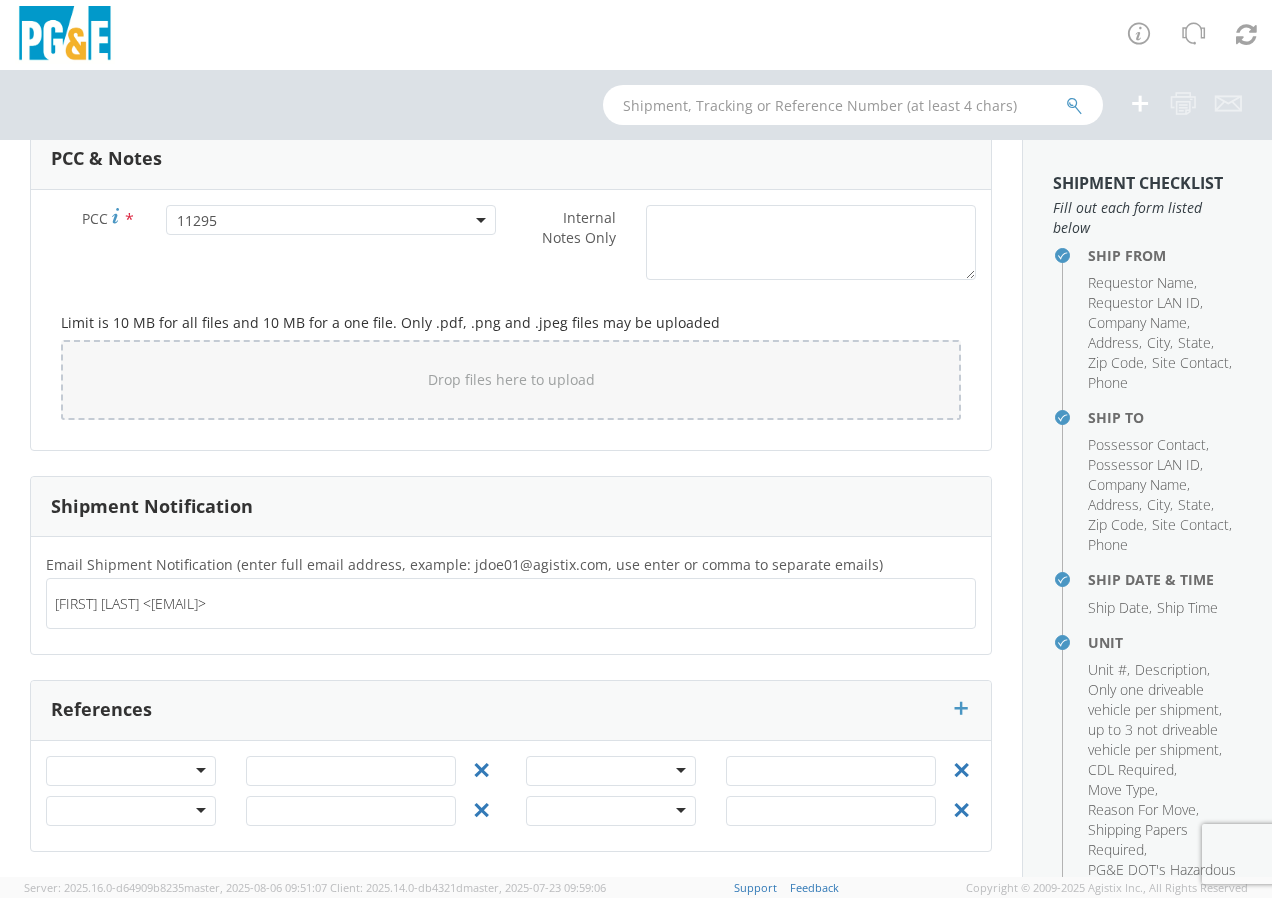 paste on "[FIRST] [LAST] <[EMAIL]>" 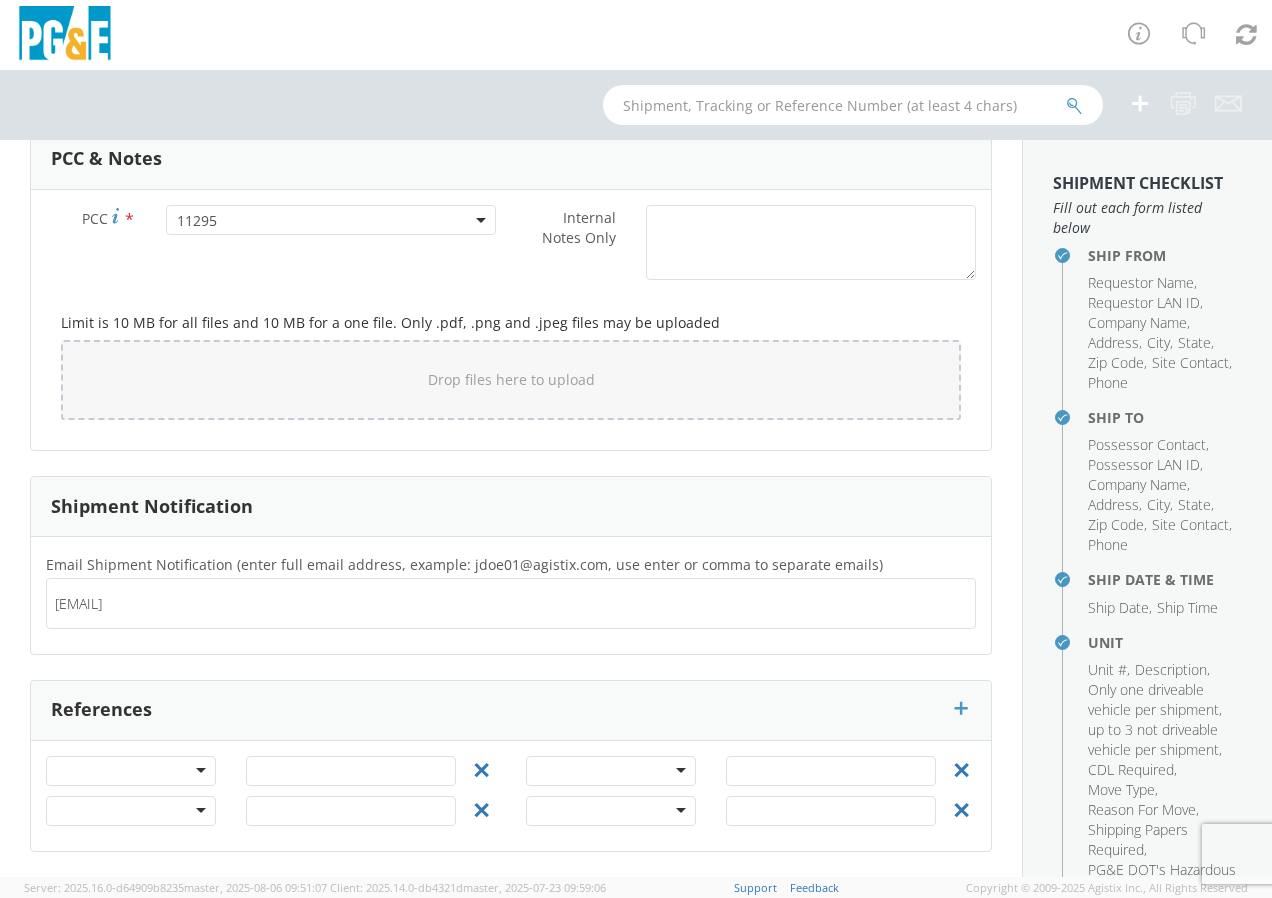 click on "[EMAIL]" 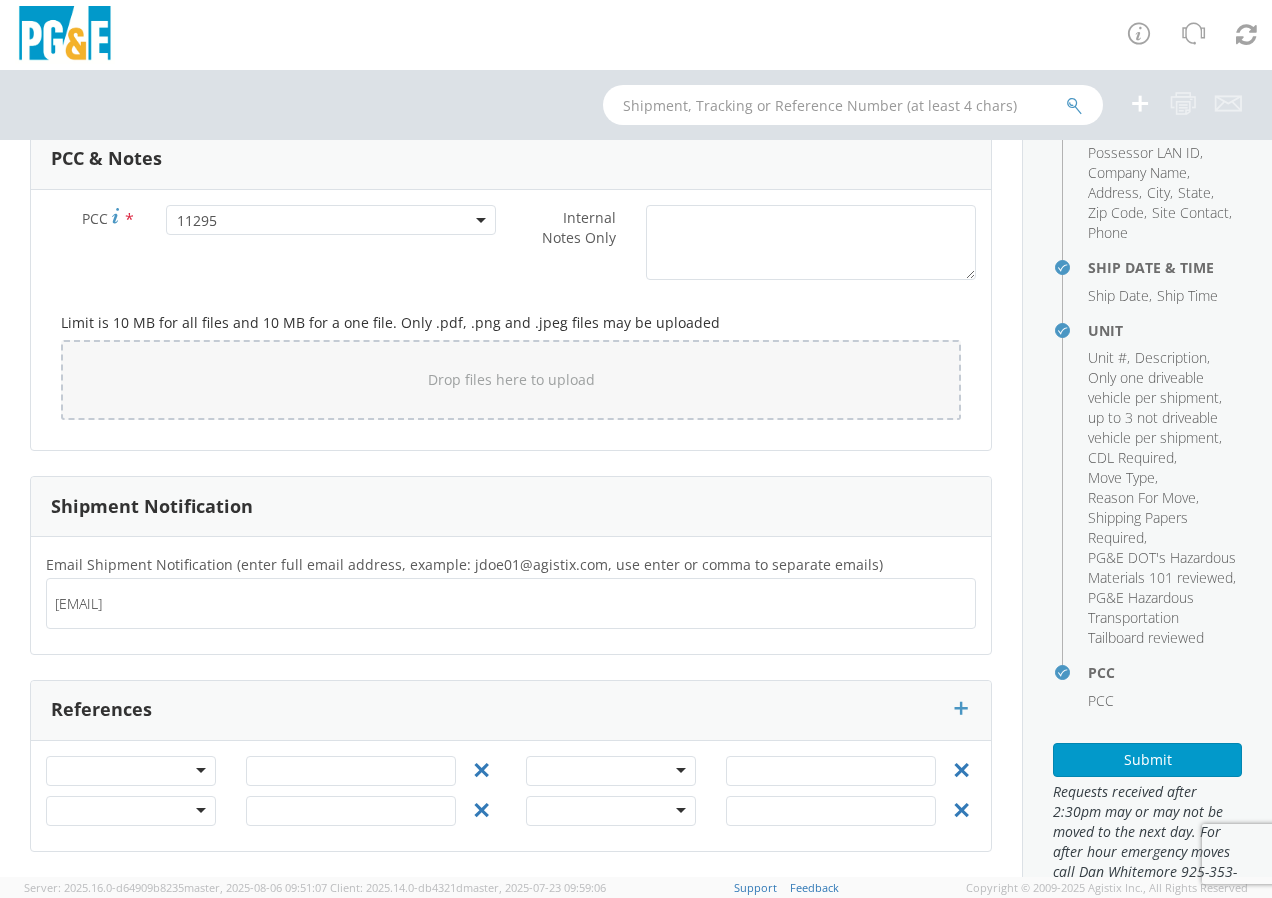 scroll, scrollTop: 347, scrollLeft: 0, axis: vertical 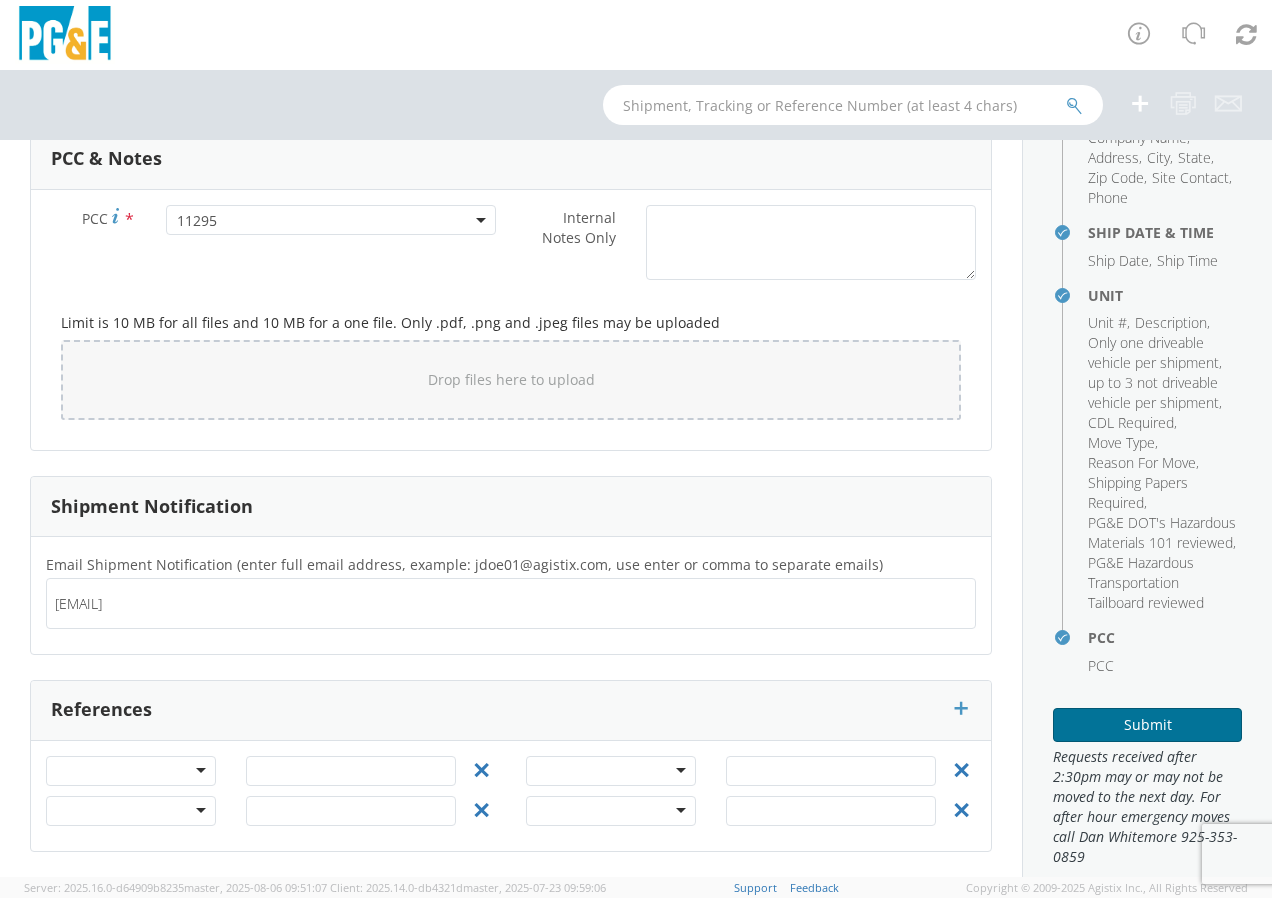 type on "[EMAIL]" 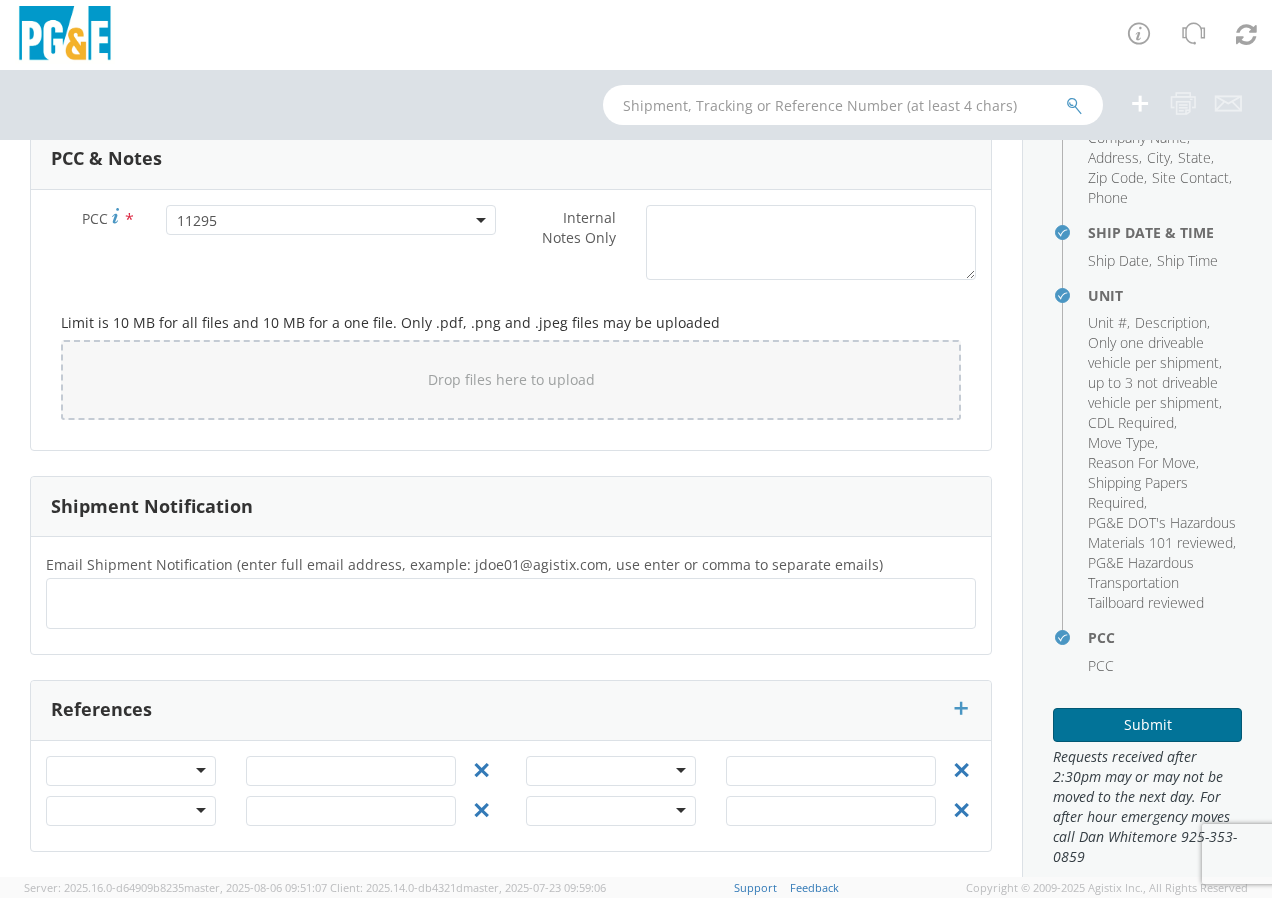 click on "Submit" at bounding box center (1147, 725) 